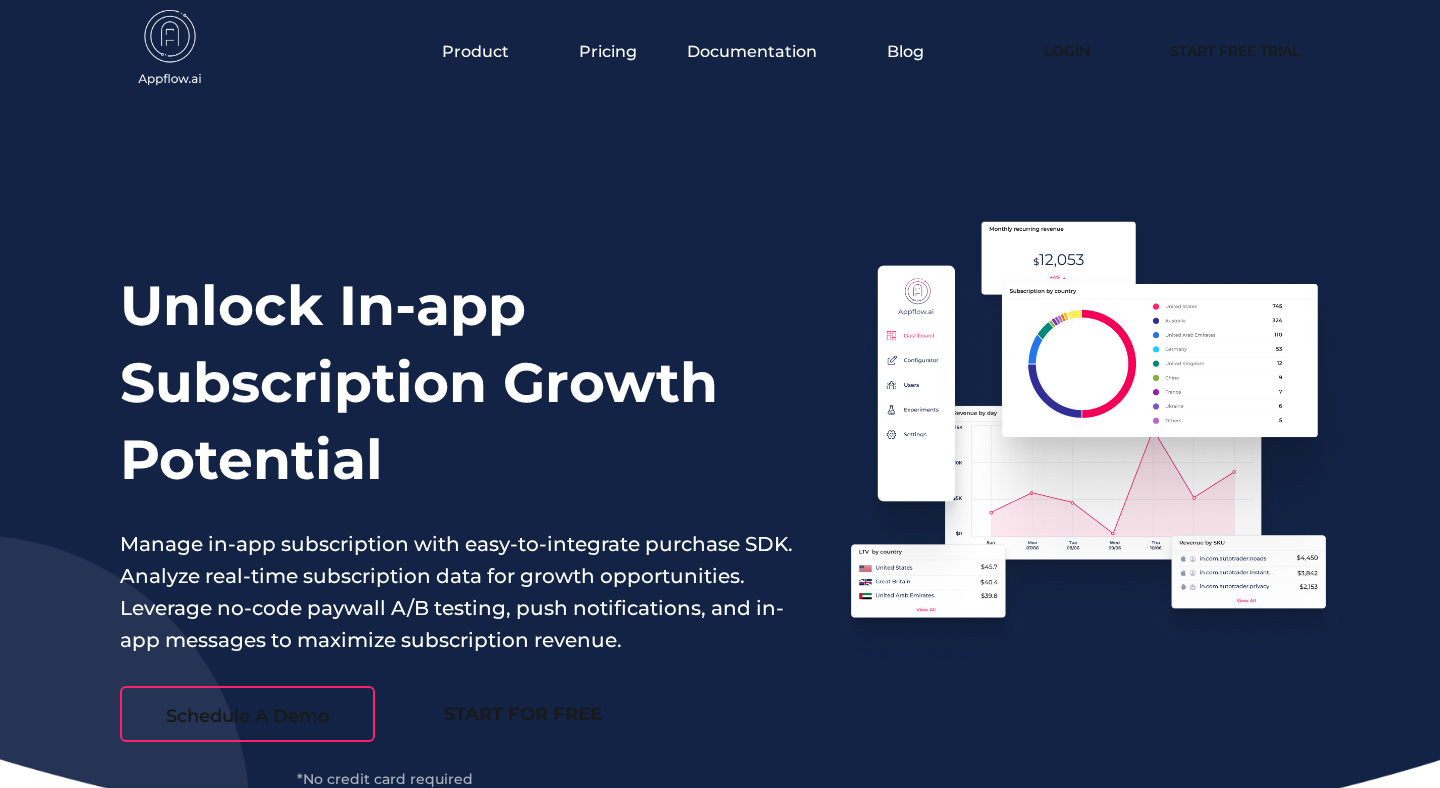scroll, scrollTop: 0, scrollLeft: 0, axis: both 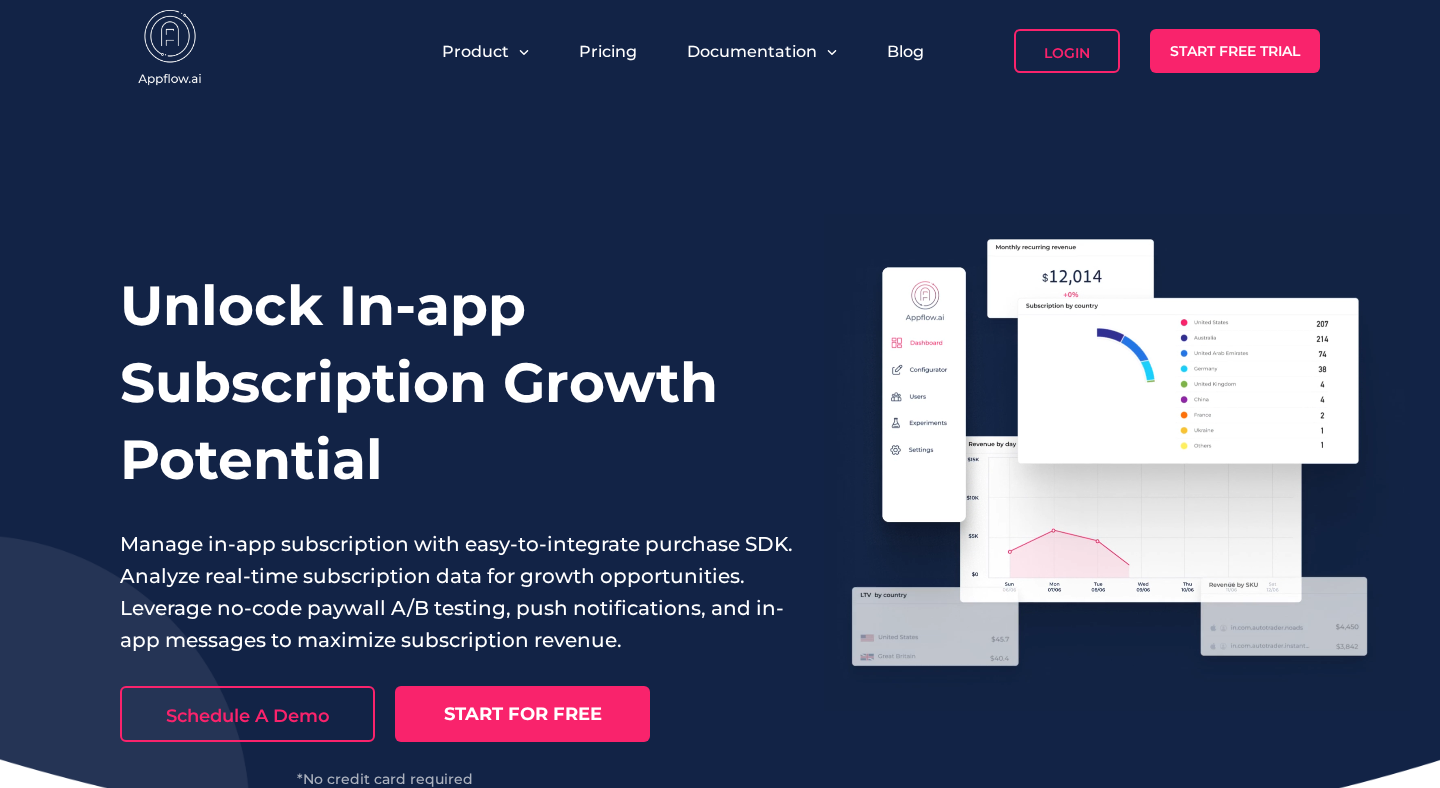 click on "START FOR FREE" at bounding box center [522, 714] 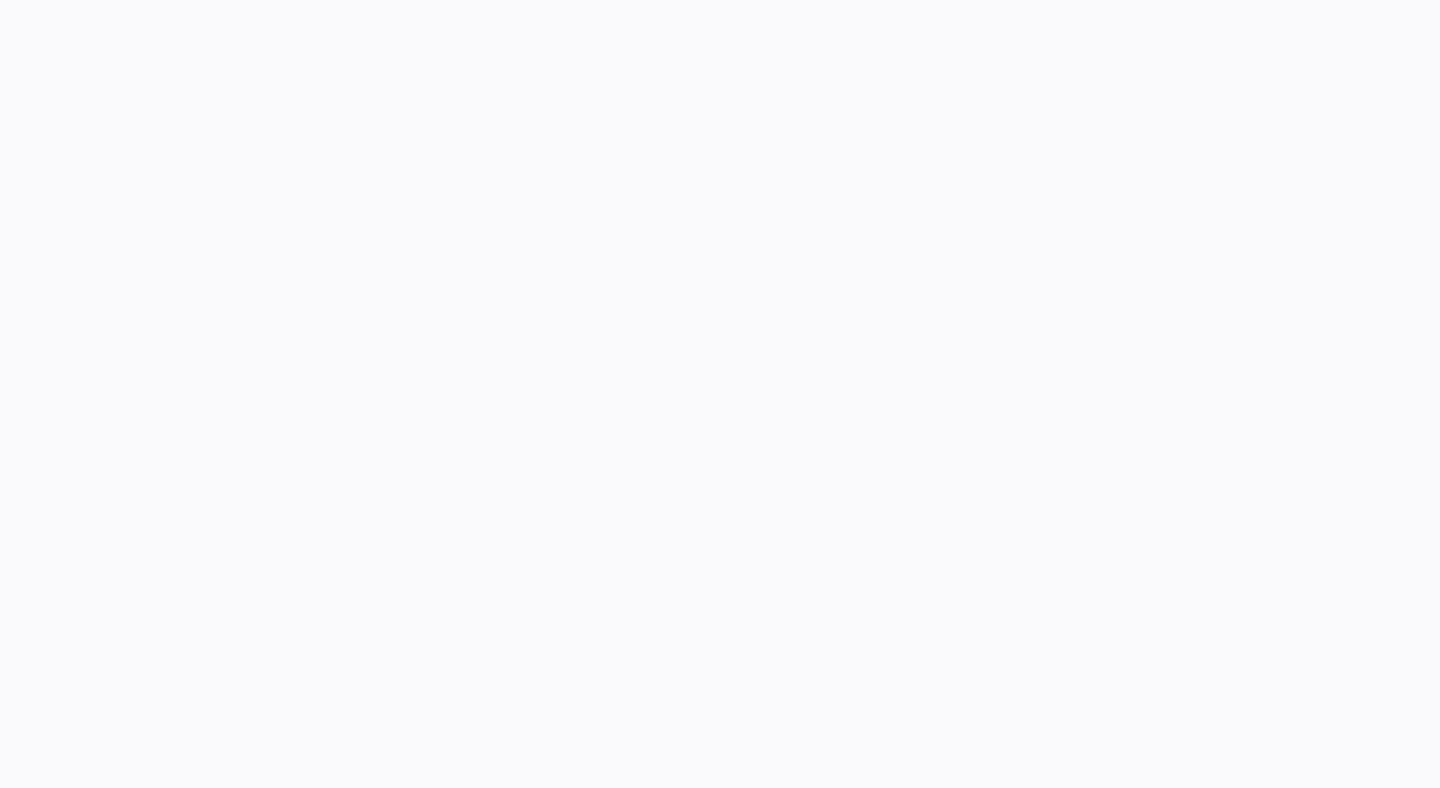 scroll, scrollTop: 0, scrollLeft: 0, axis: both 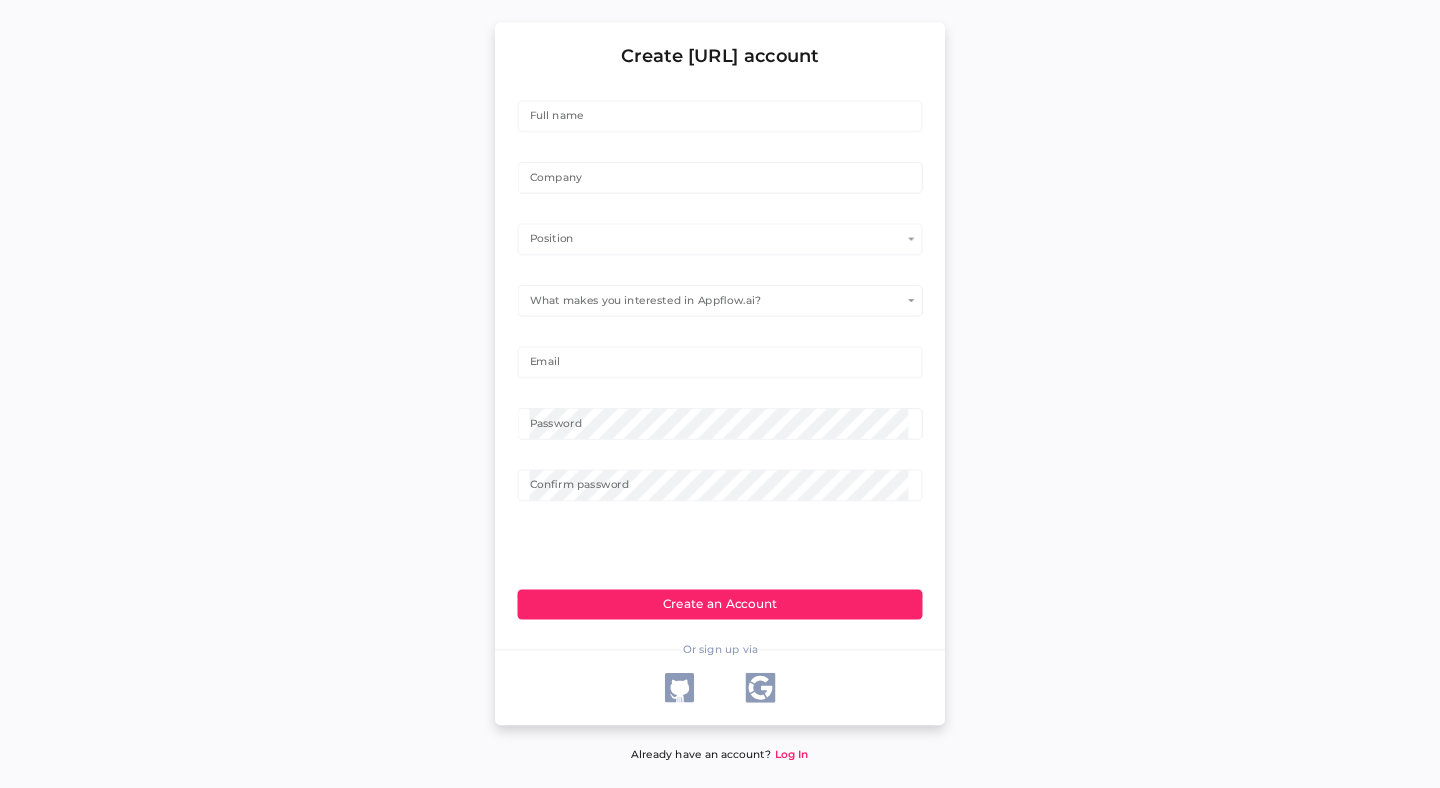 click 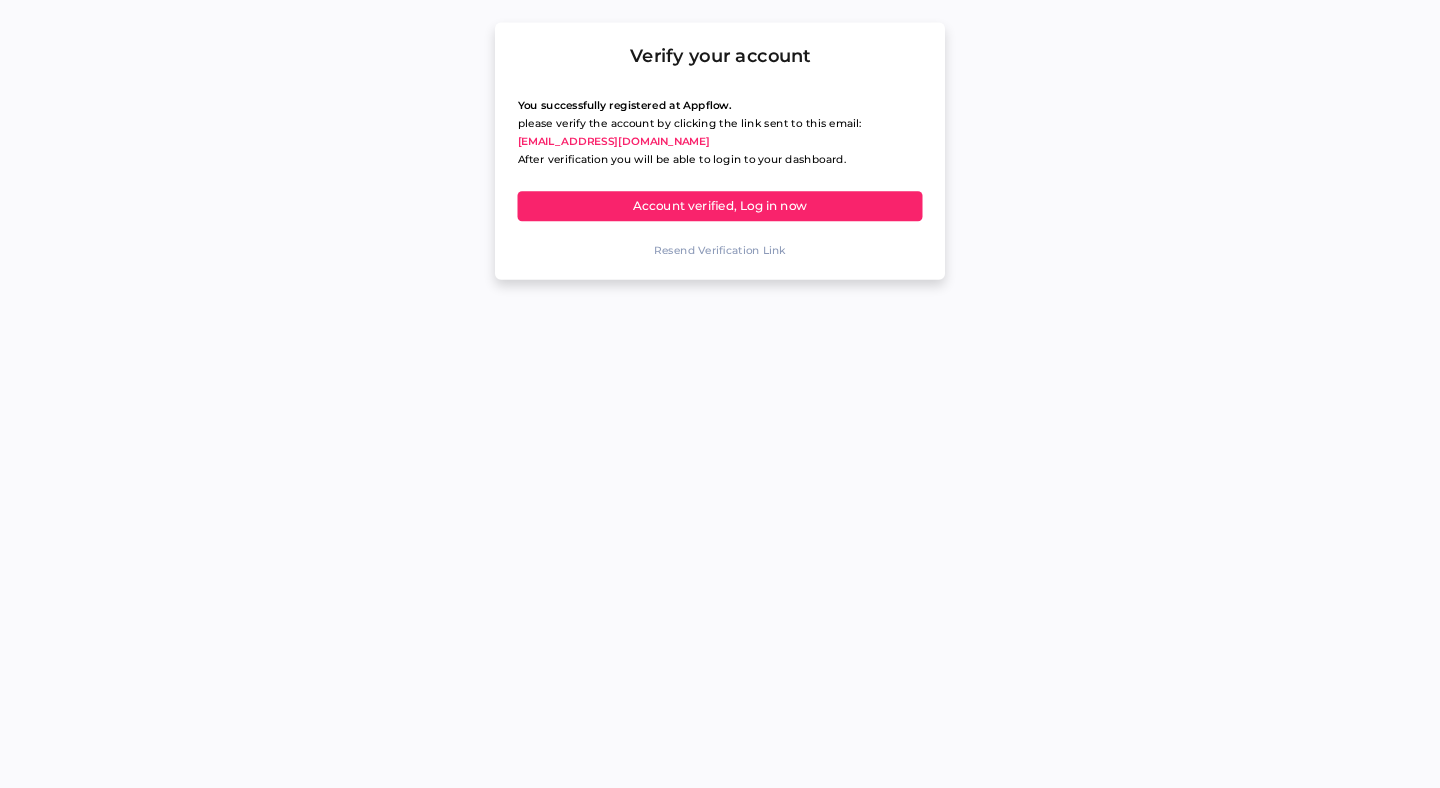 click on "Account verified, Log in now" at bounding box center (720, 206) 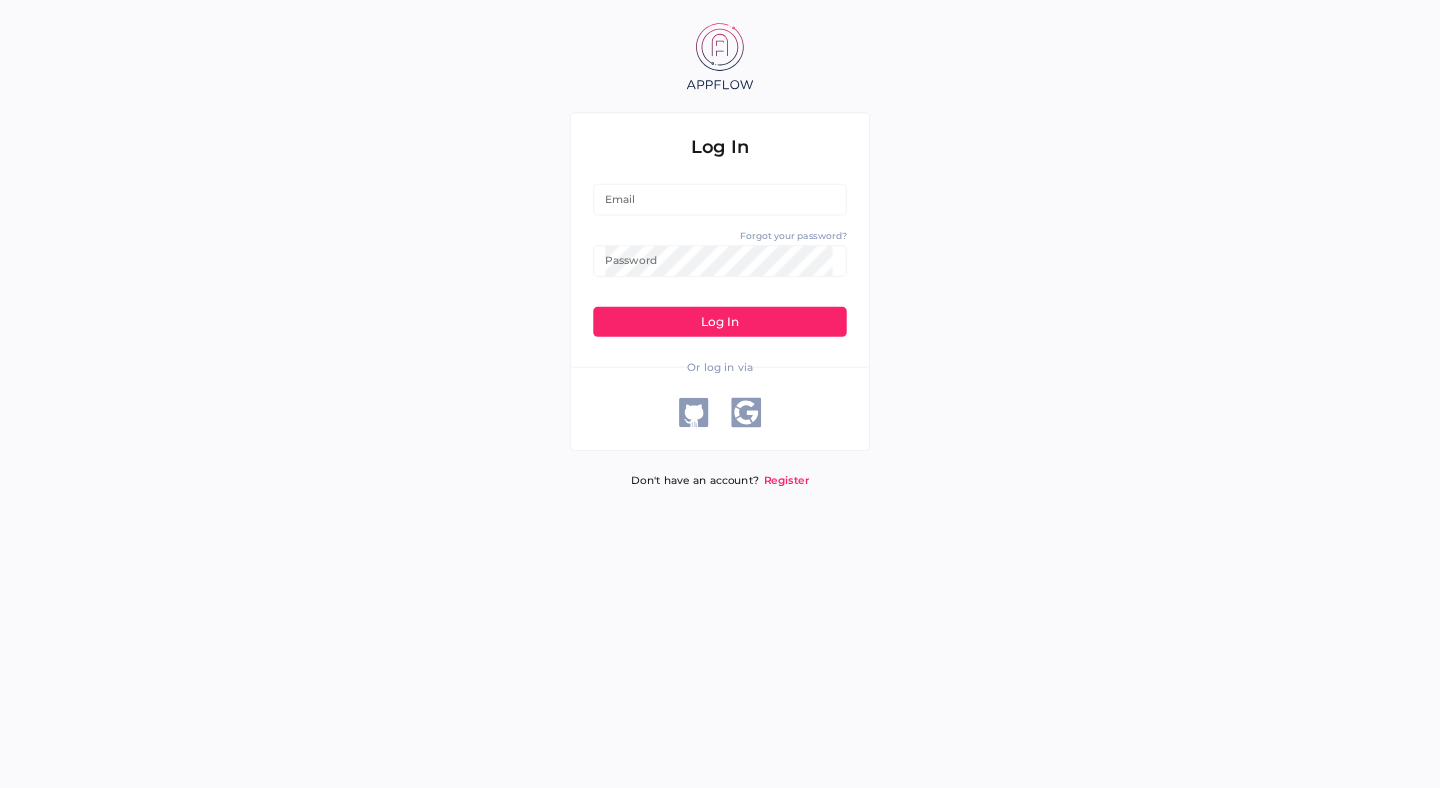 click 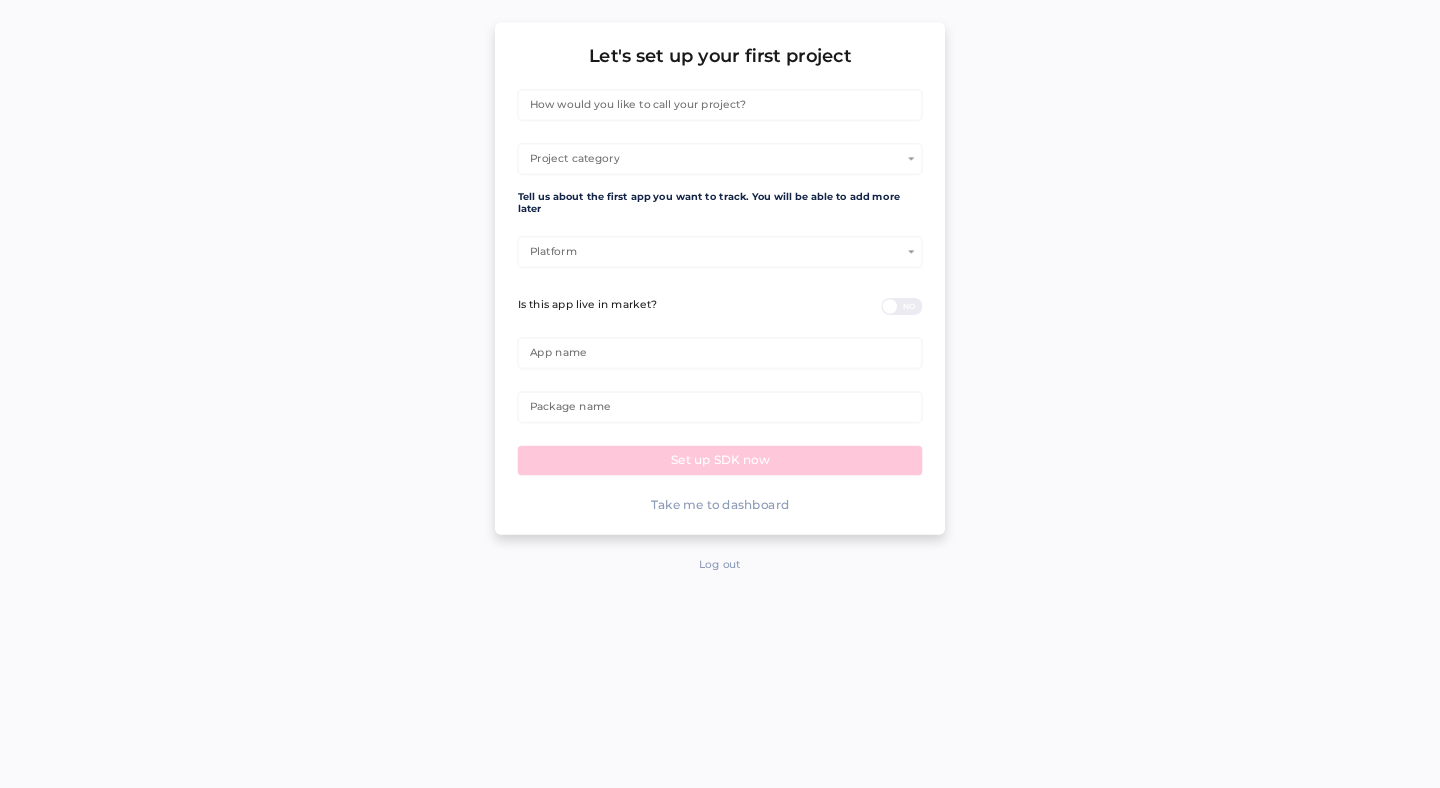 click at bounding box center [719, 105] 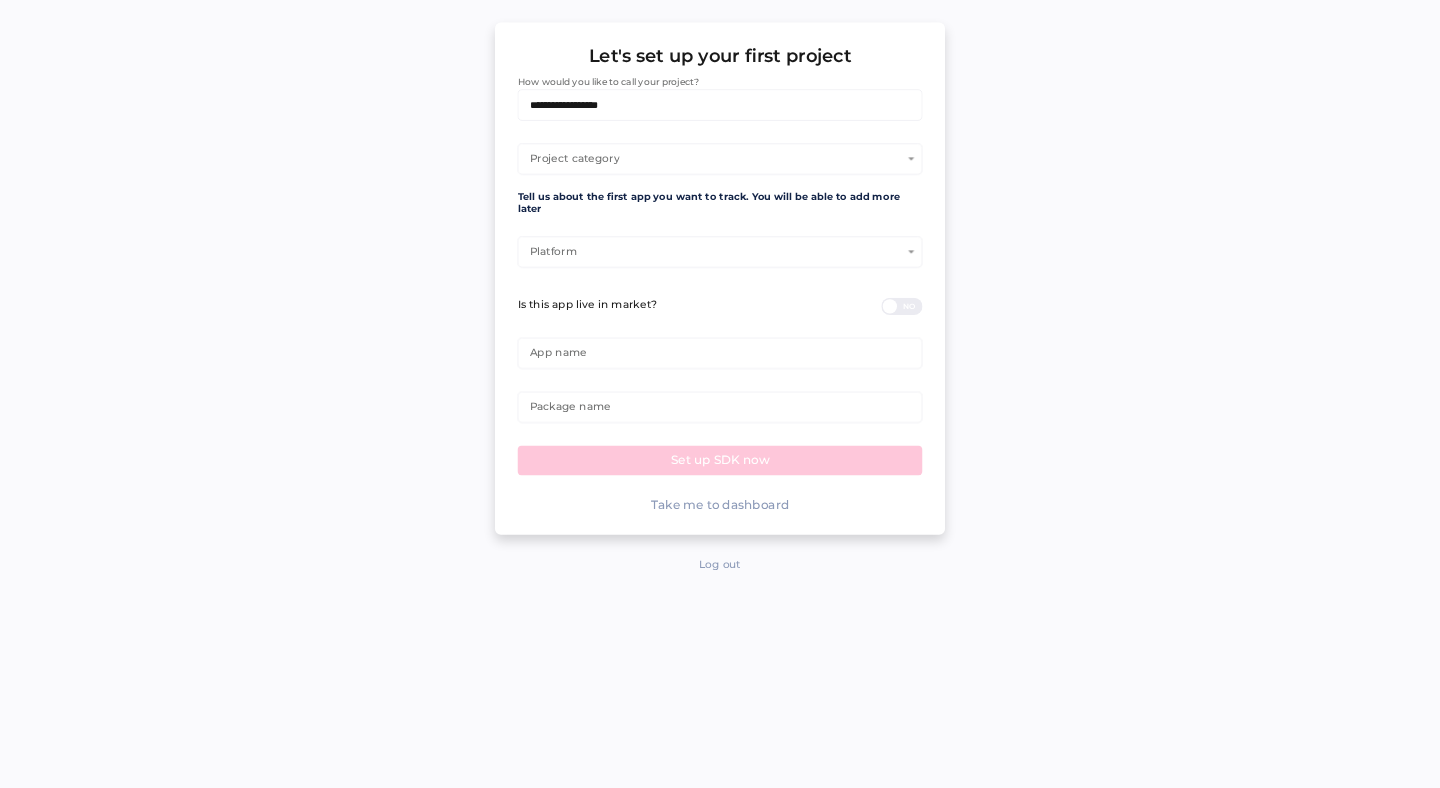 type on "**********" 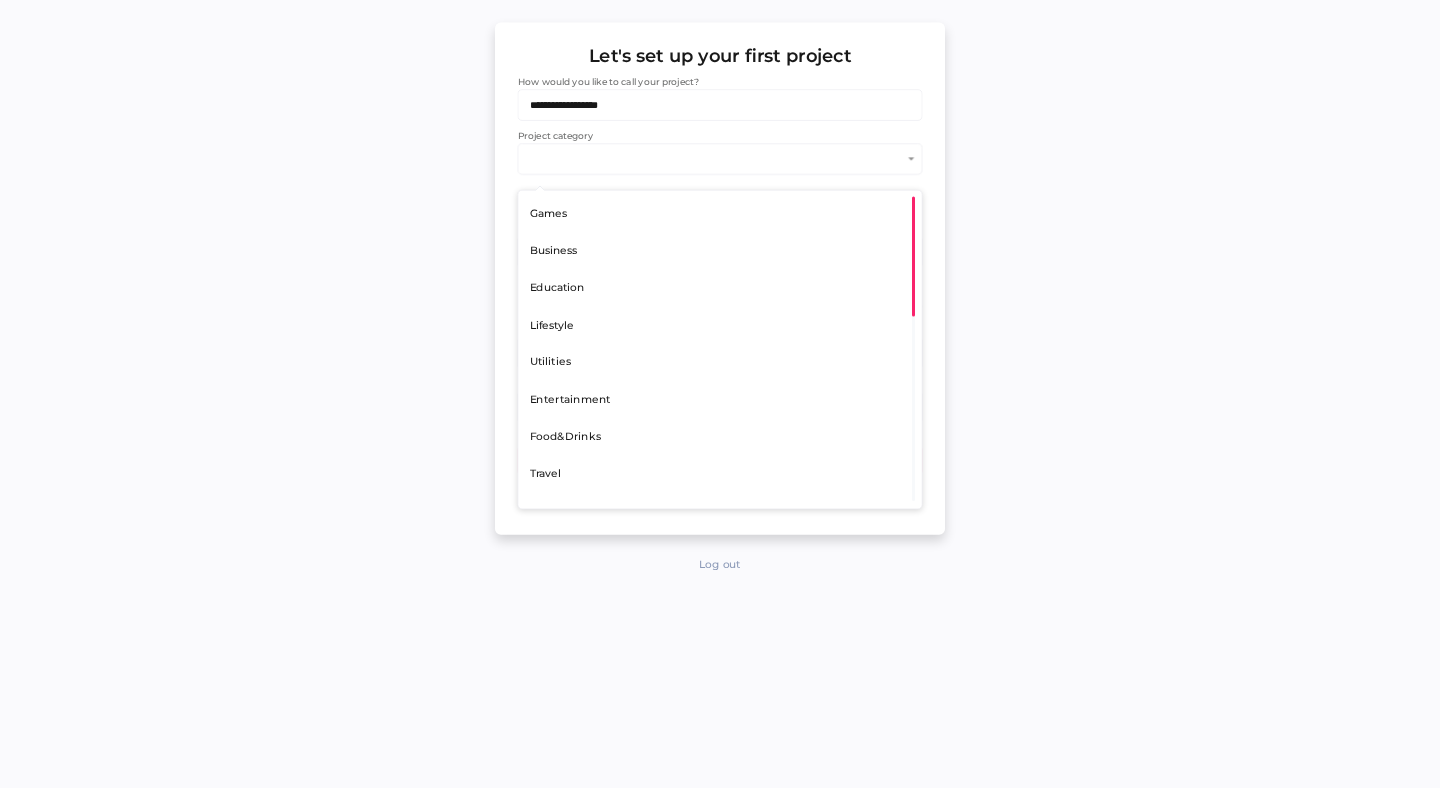 scroll, scrollTop: 1, scrollLeft: 1, axis: both 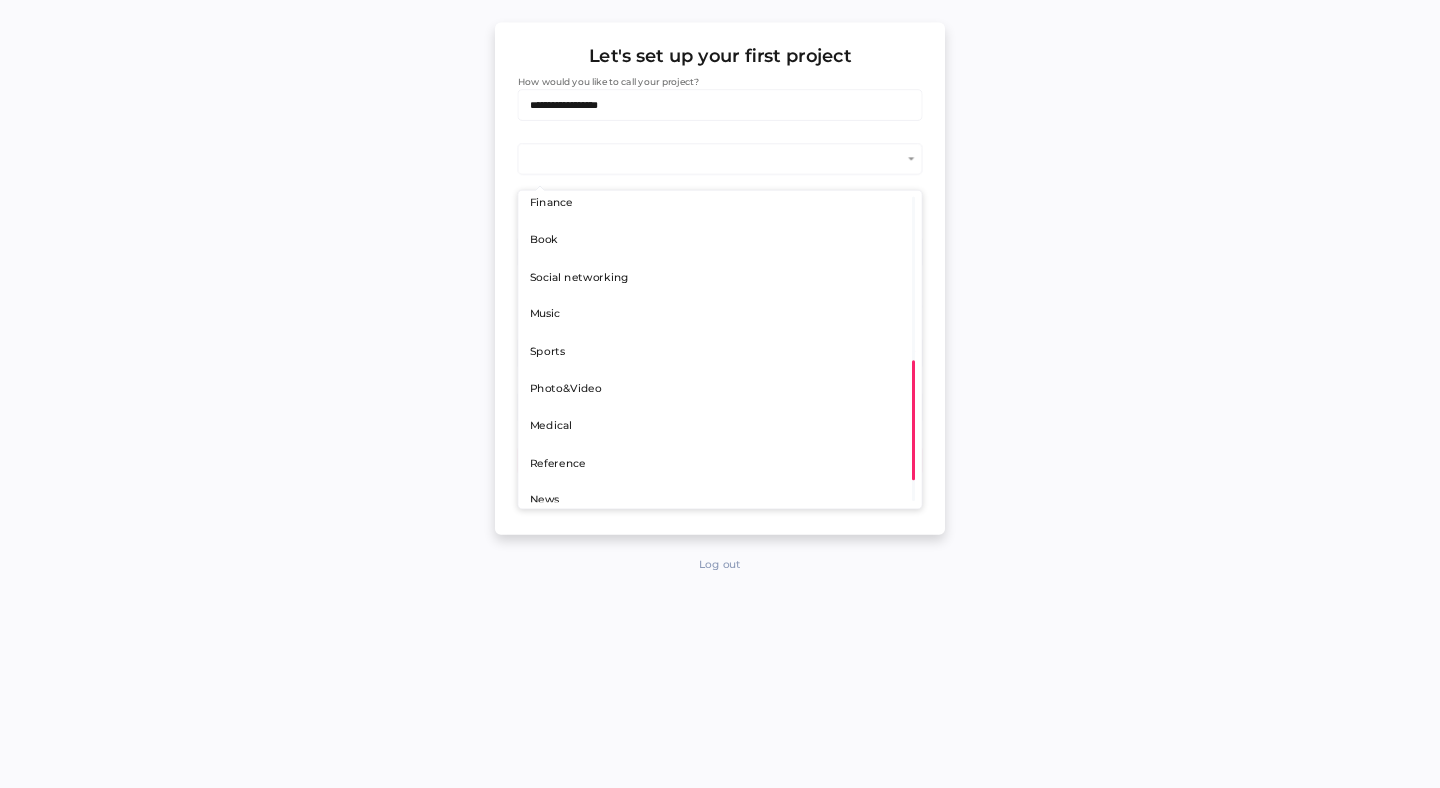 drag, startPoint x: 912, startPoint y: 270, endPoint x: 906, endPoint y: 434, distance: 164.10973 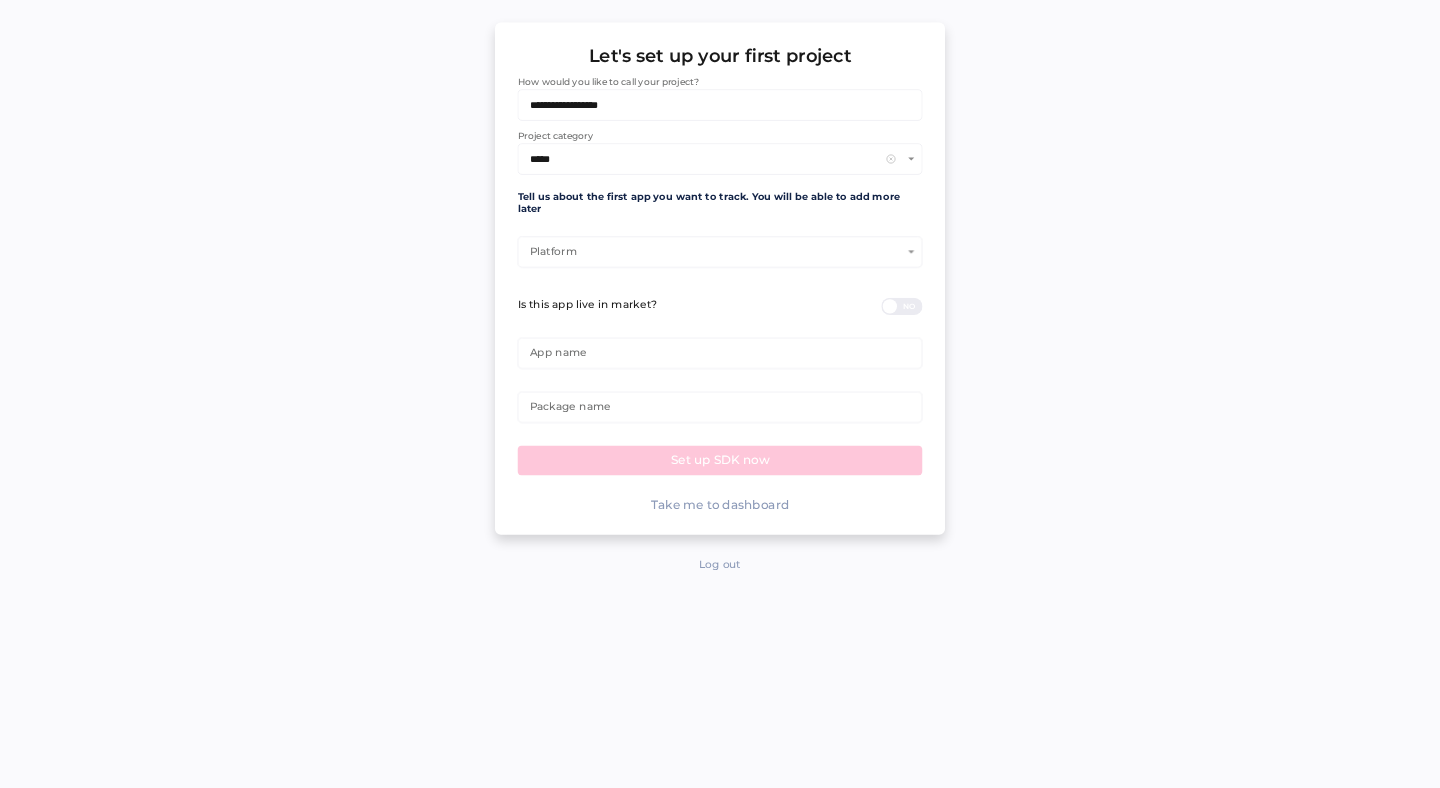 click at bounding box center (716, 252) 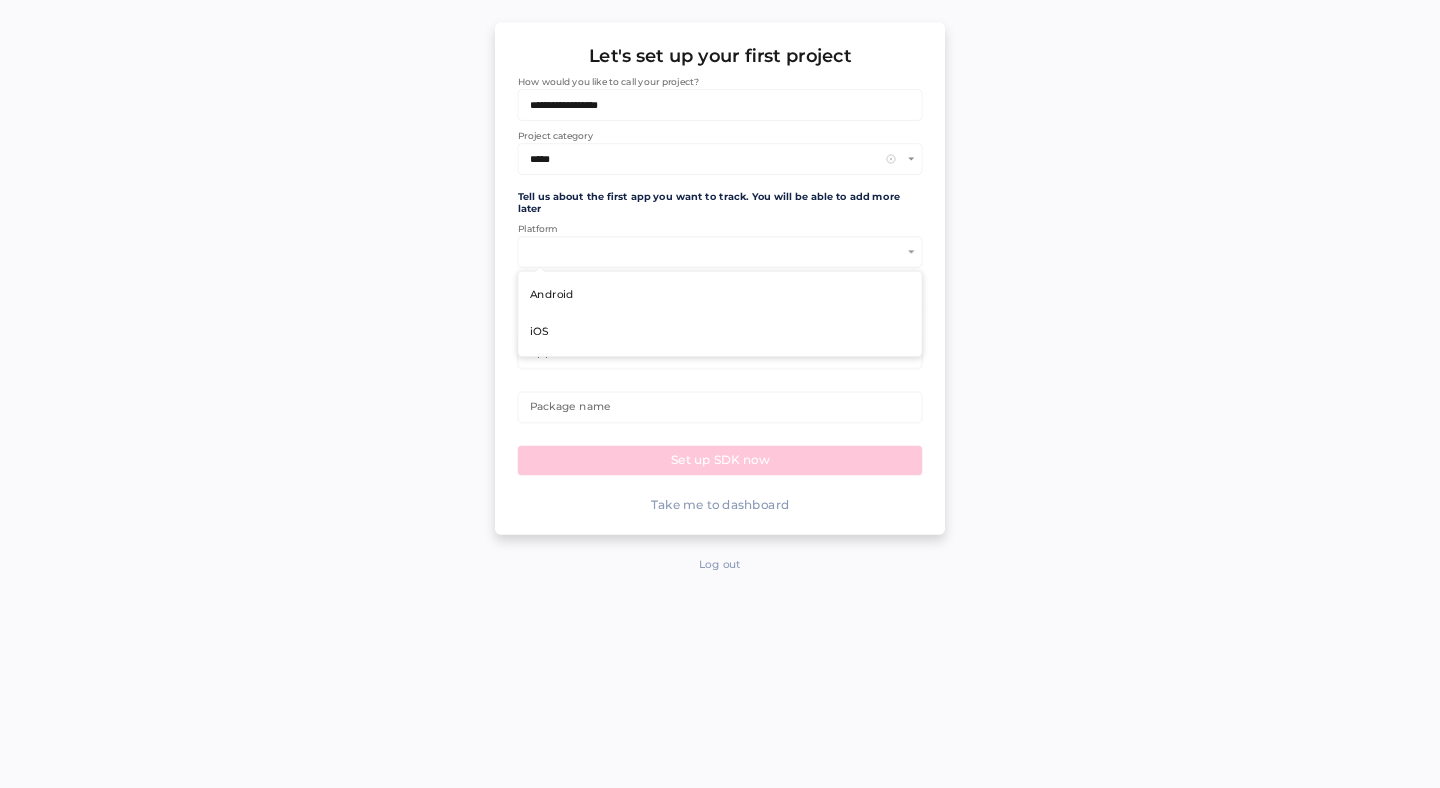 scroll, scrollTop: 1, scrollLeft: 1, axis: both 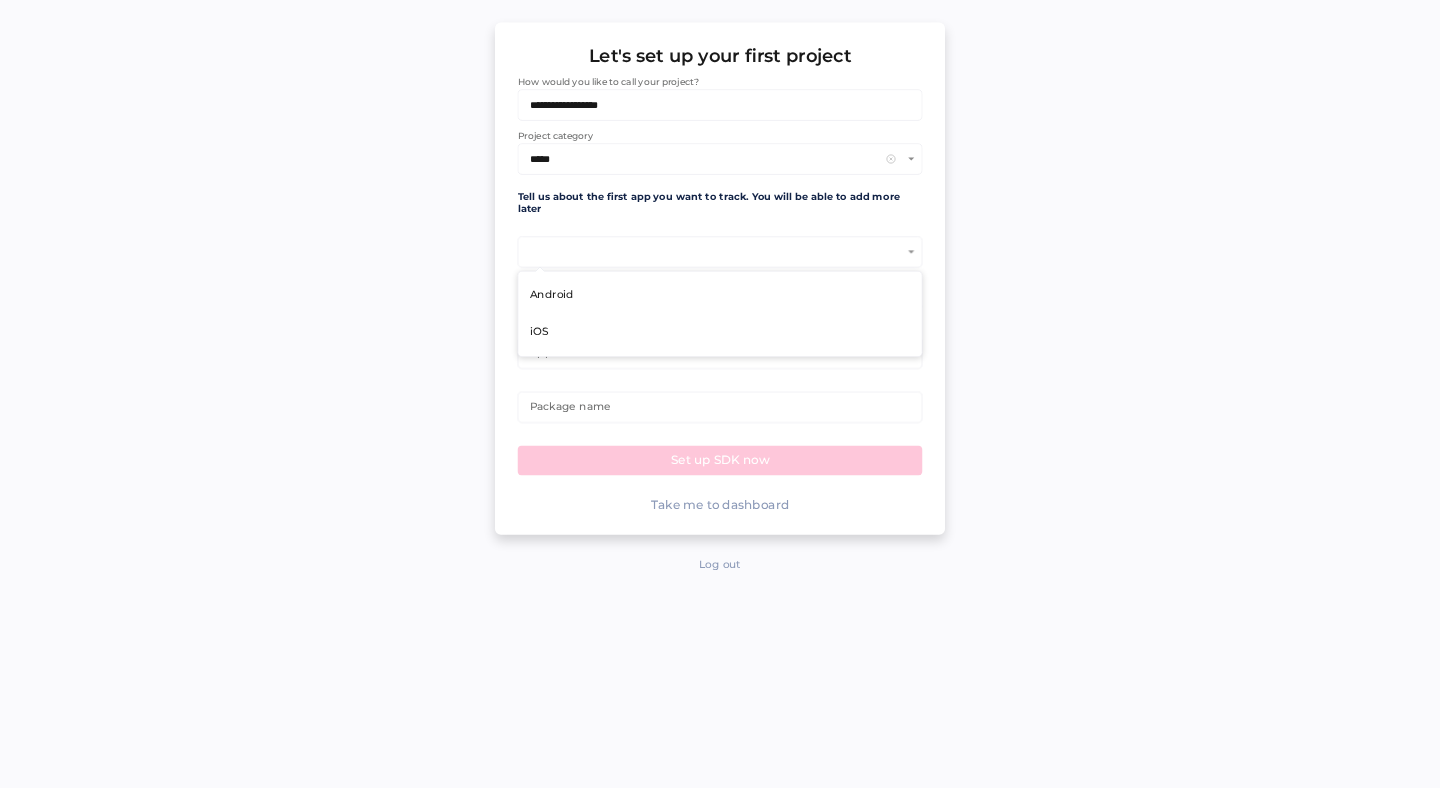 click on "iOS" 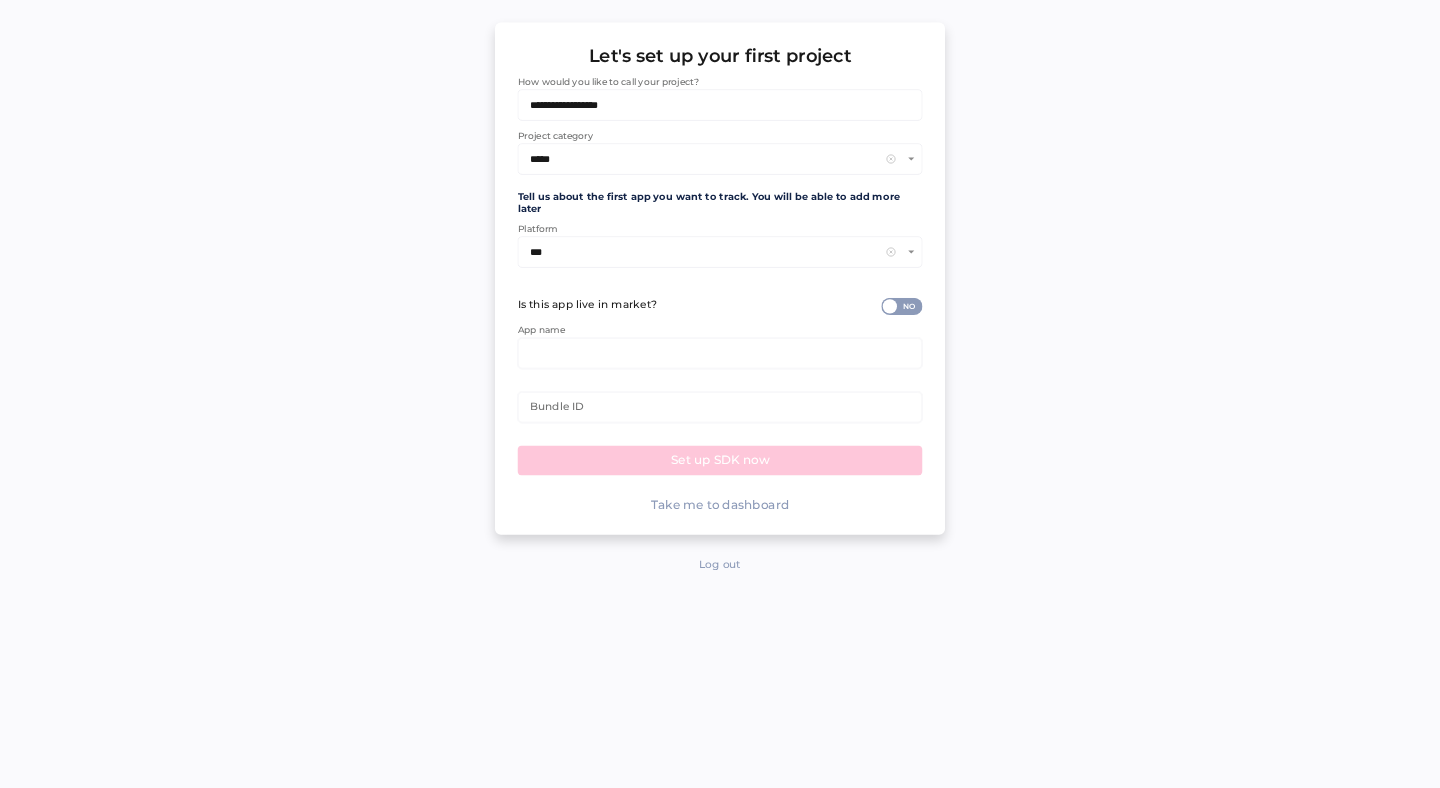 click at bounding box center [719, 353] 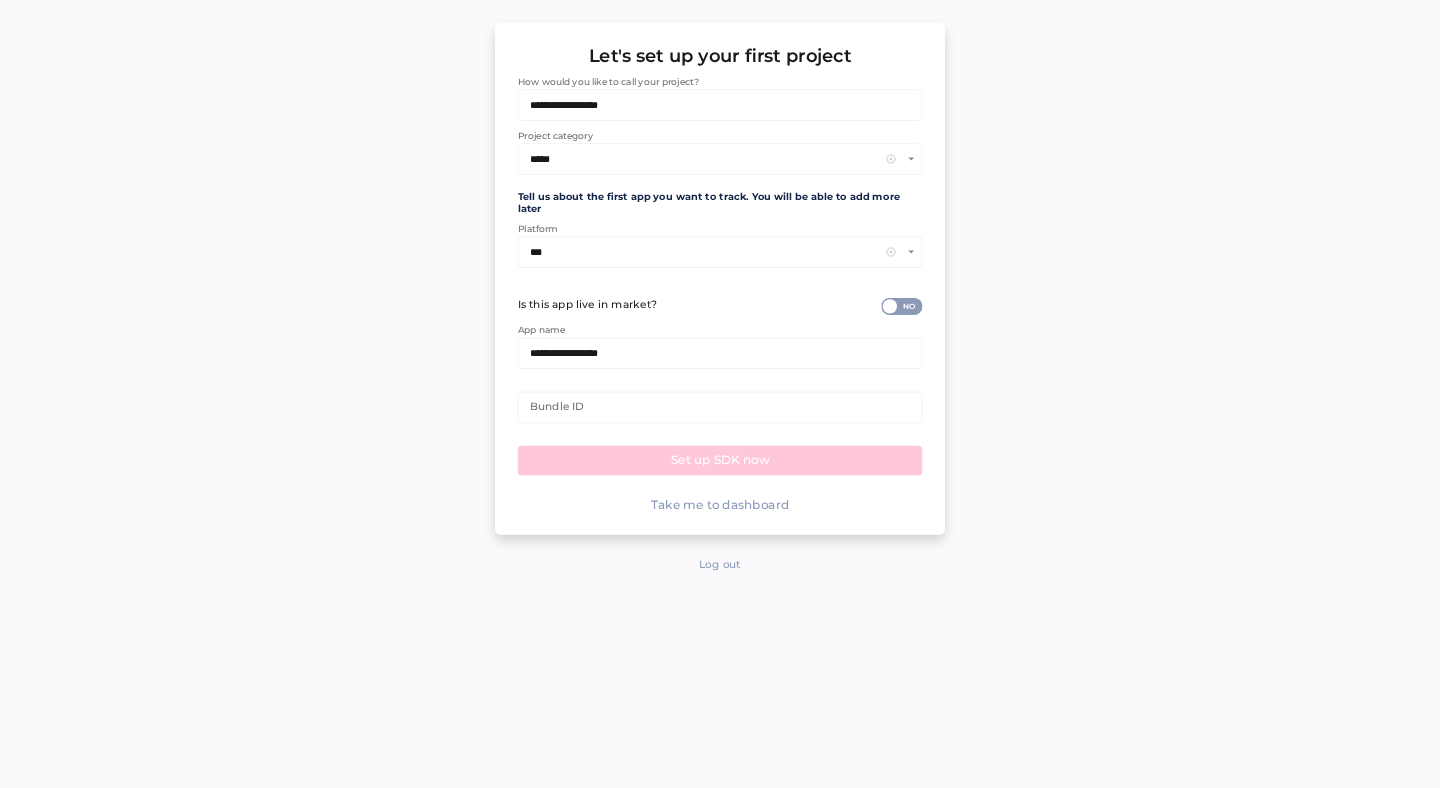 type on "**********" 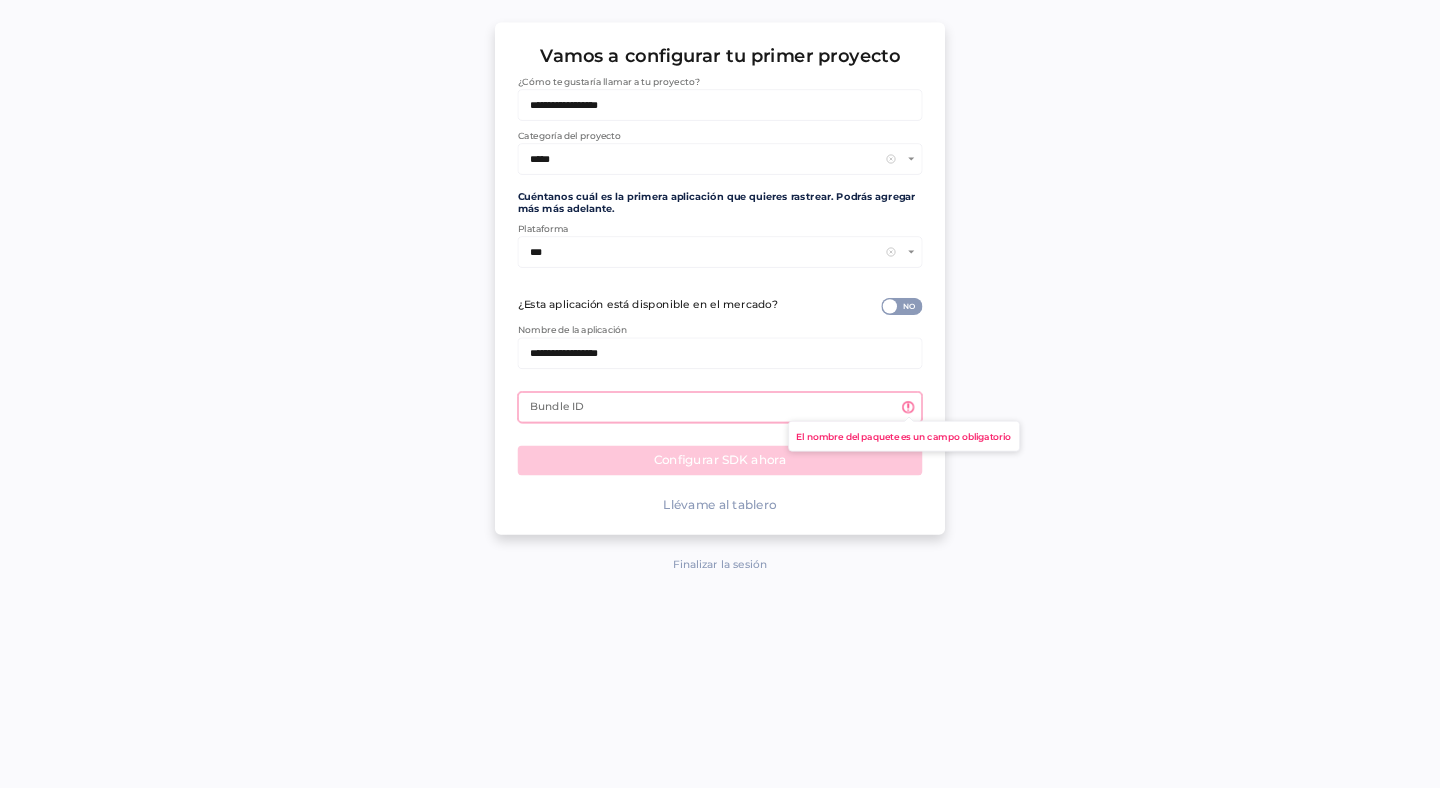 click on "**********" at bounding box center (720, 394) 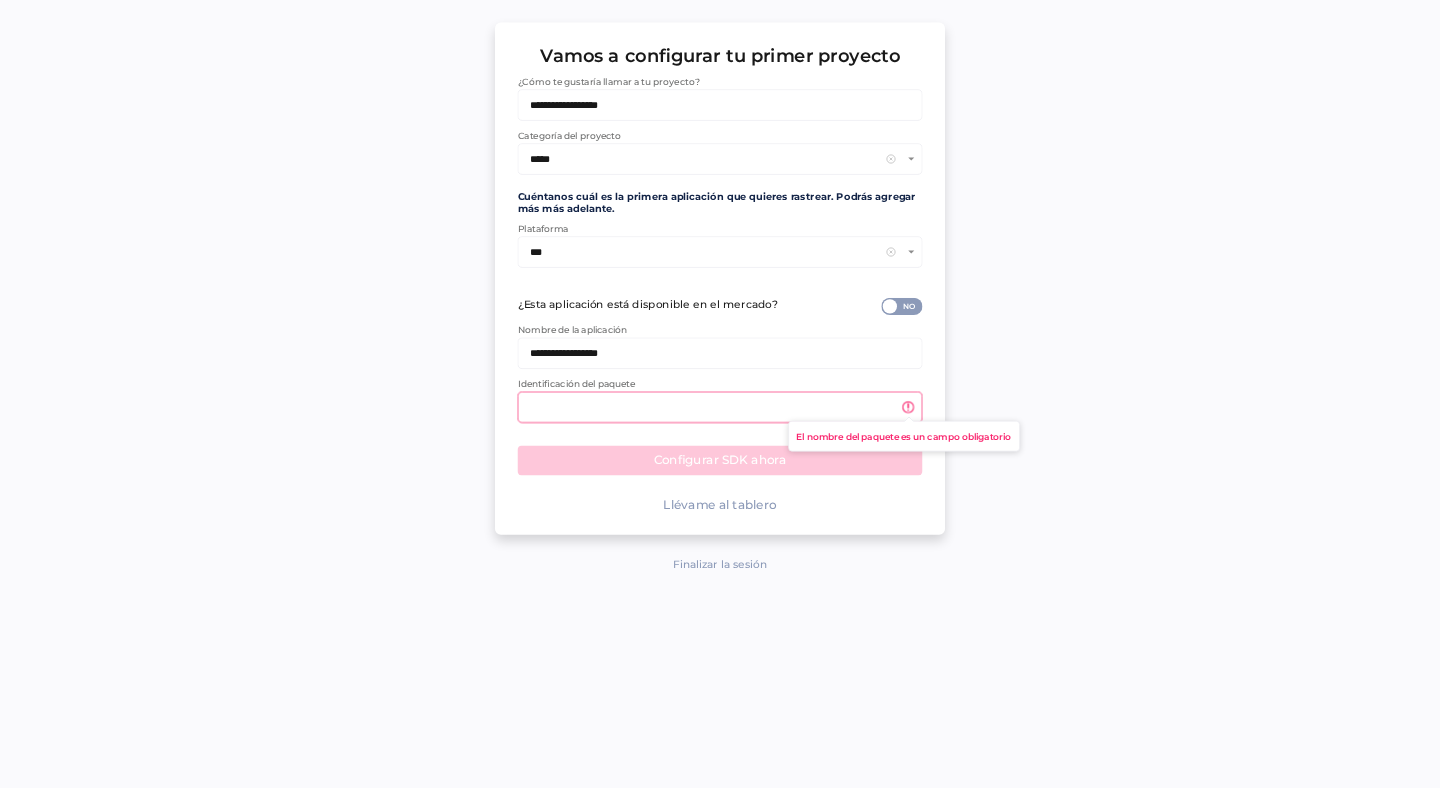 click at bounding box center [713, 407] 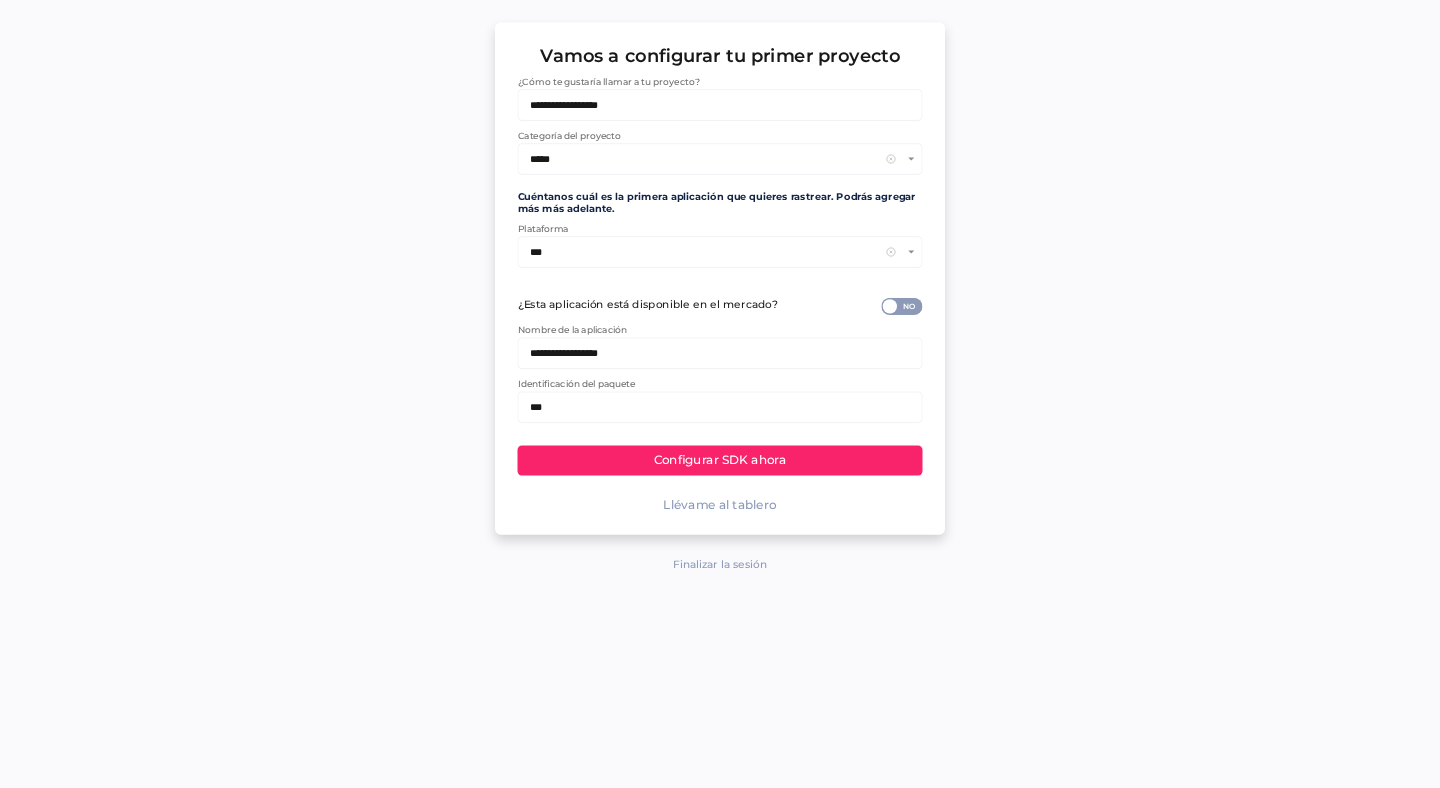 type on "***" 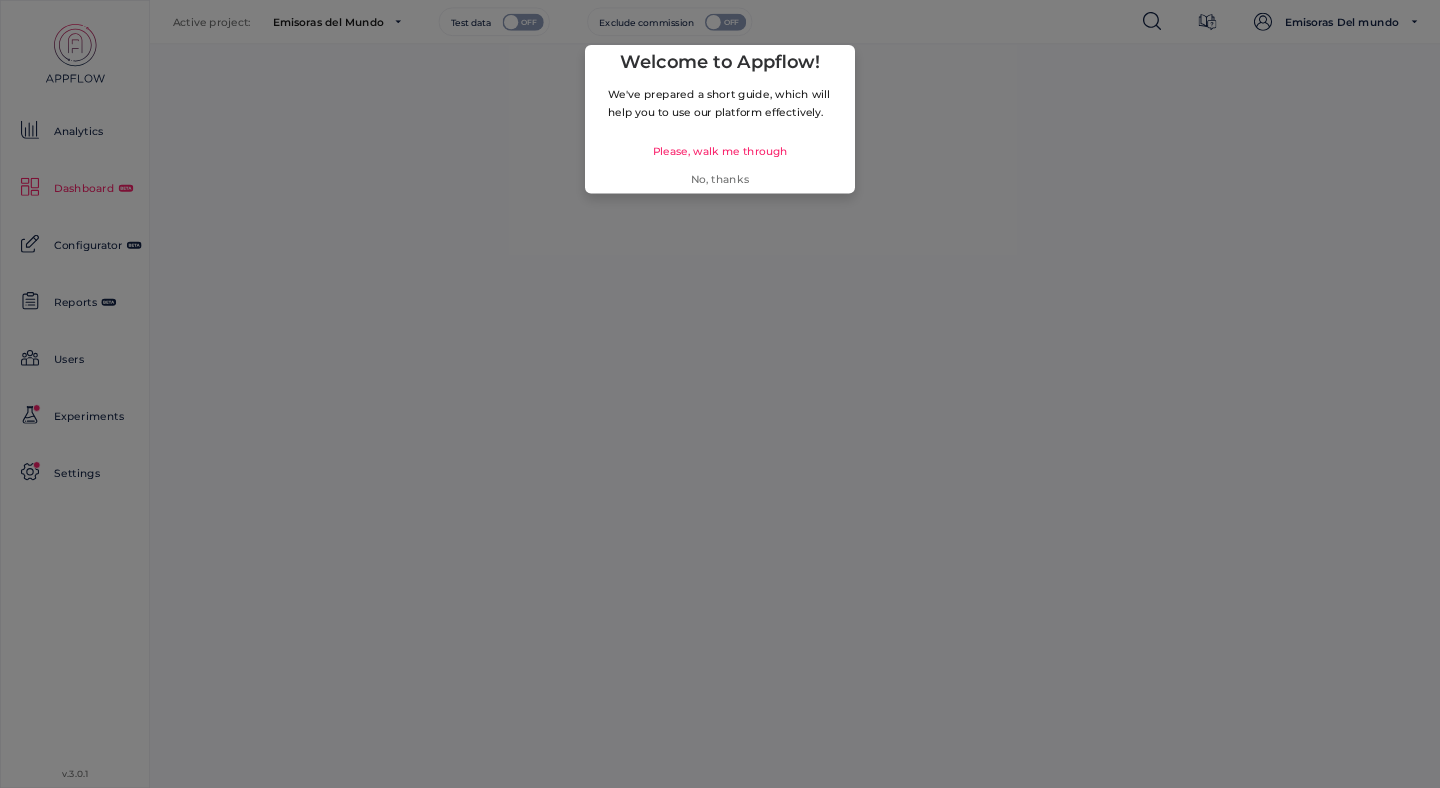 scroll, scrollTop: 882, scrollLeft: 168, axis: both 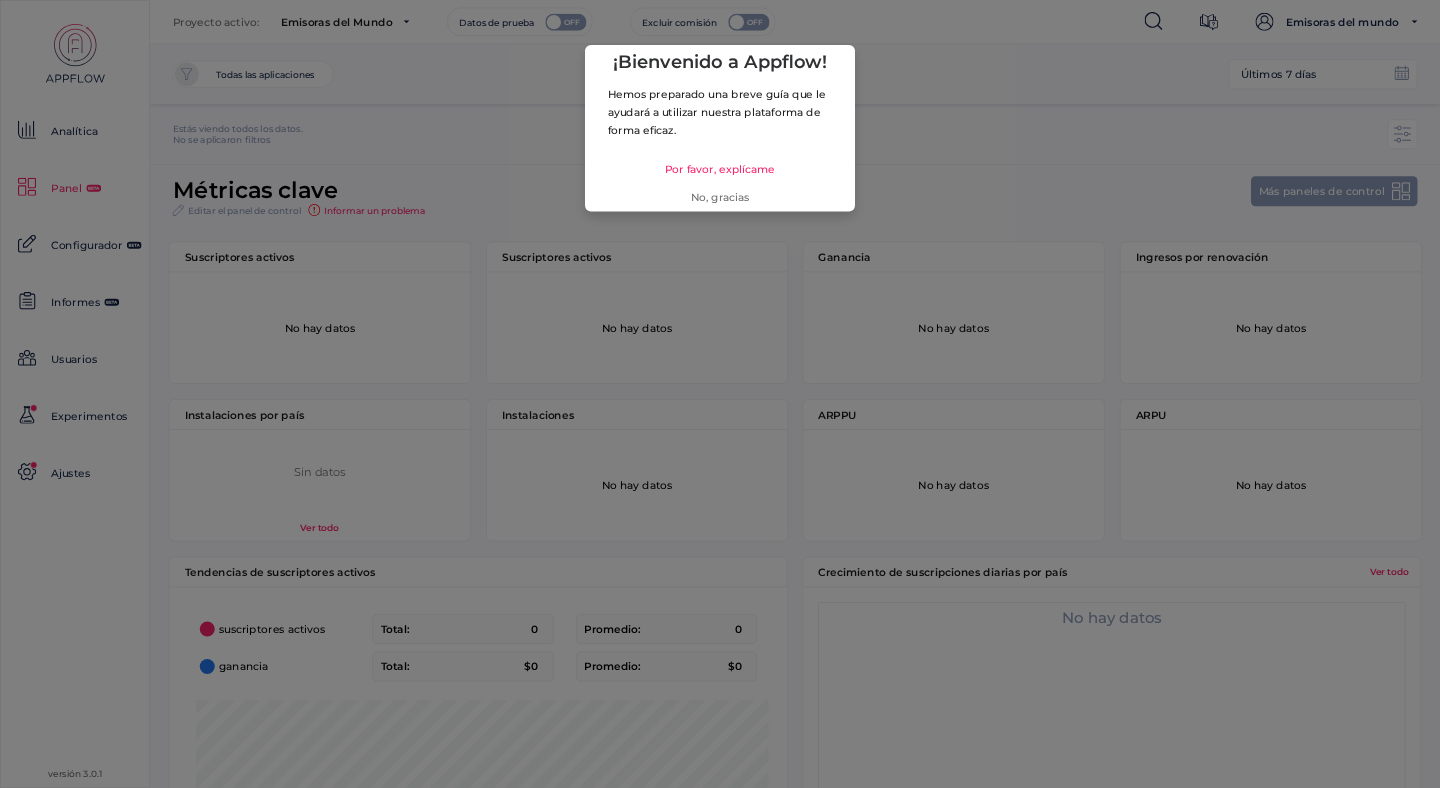 click on "Por favor, explícame" at bounding box center [720, 169] 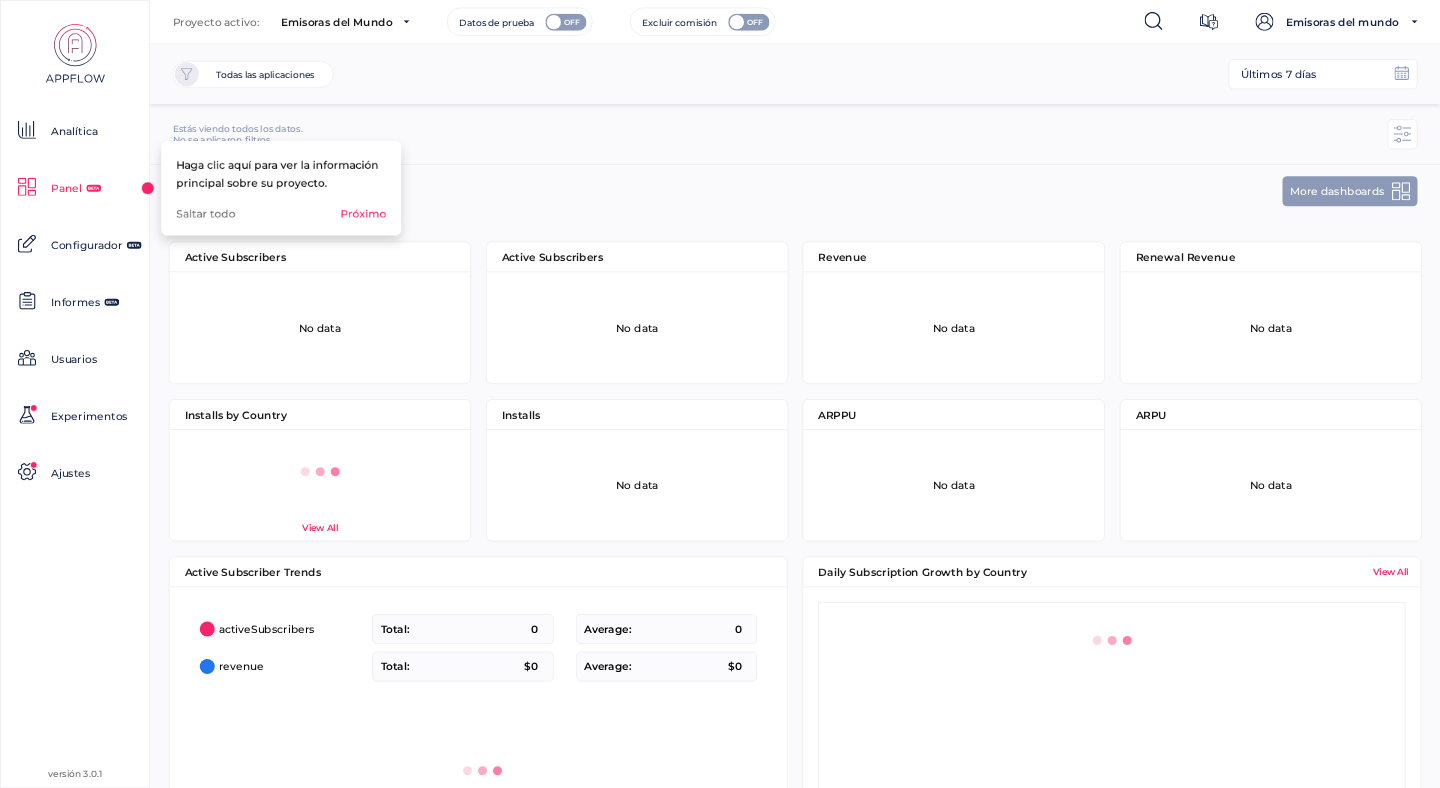 scroll, scrollTop: 10, scrollLeft: 10, axis: both 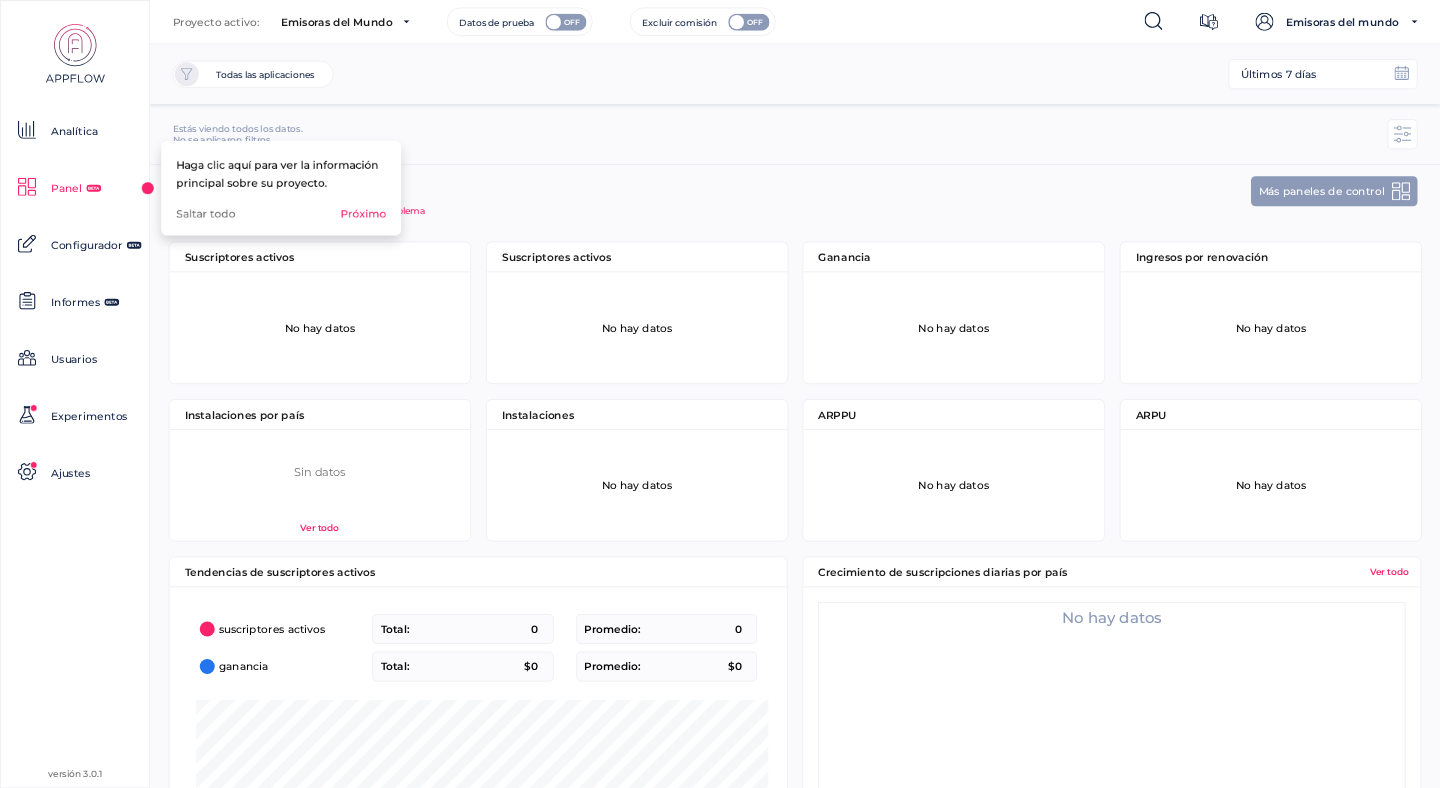 click on "Próximo" at bounding box center [364, 214] 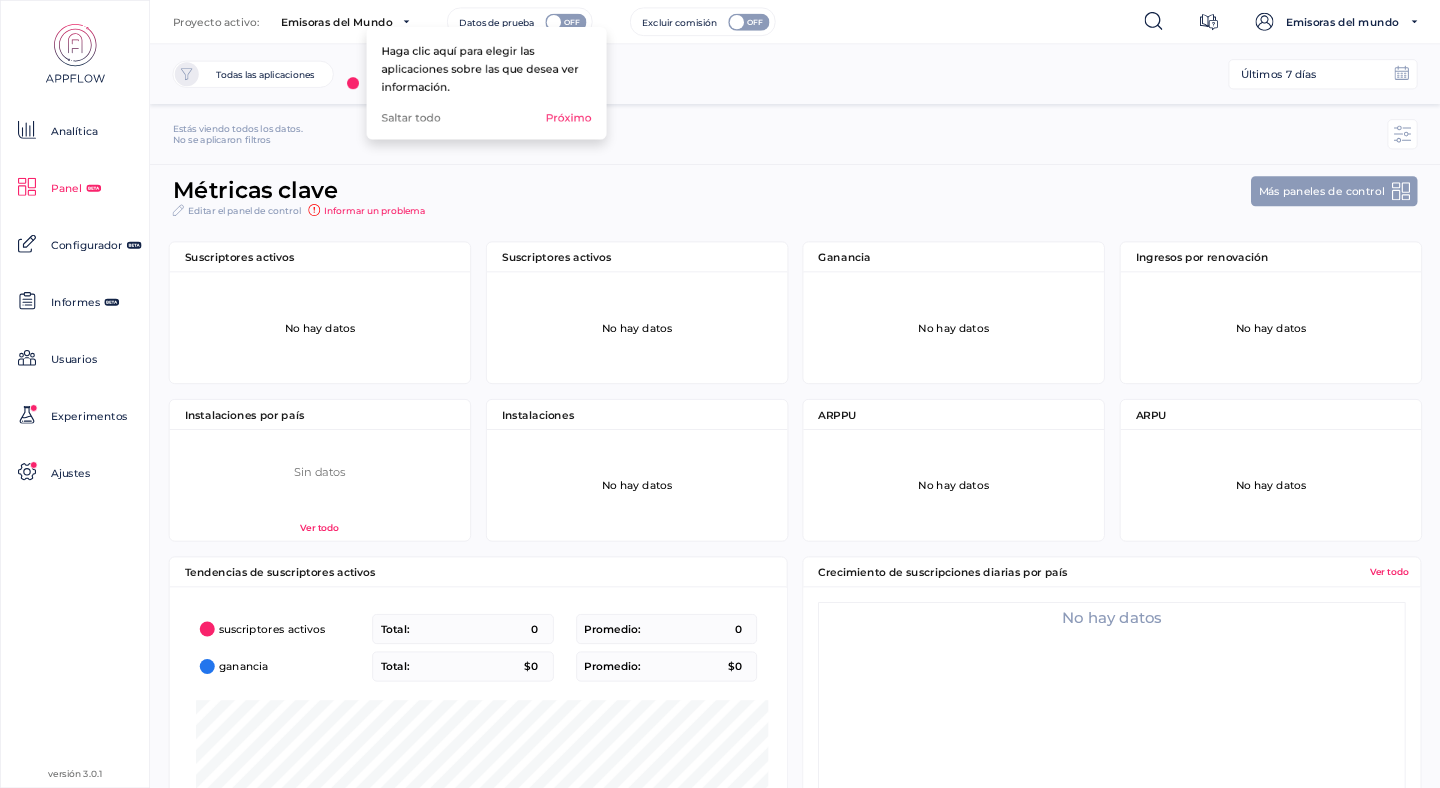 click on "Próximo" at bounding box center (569, 118) 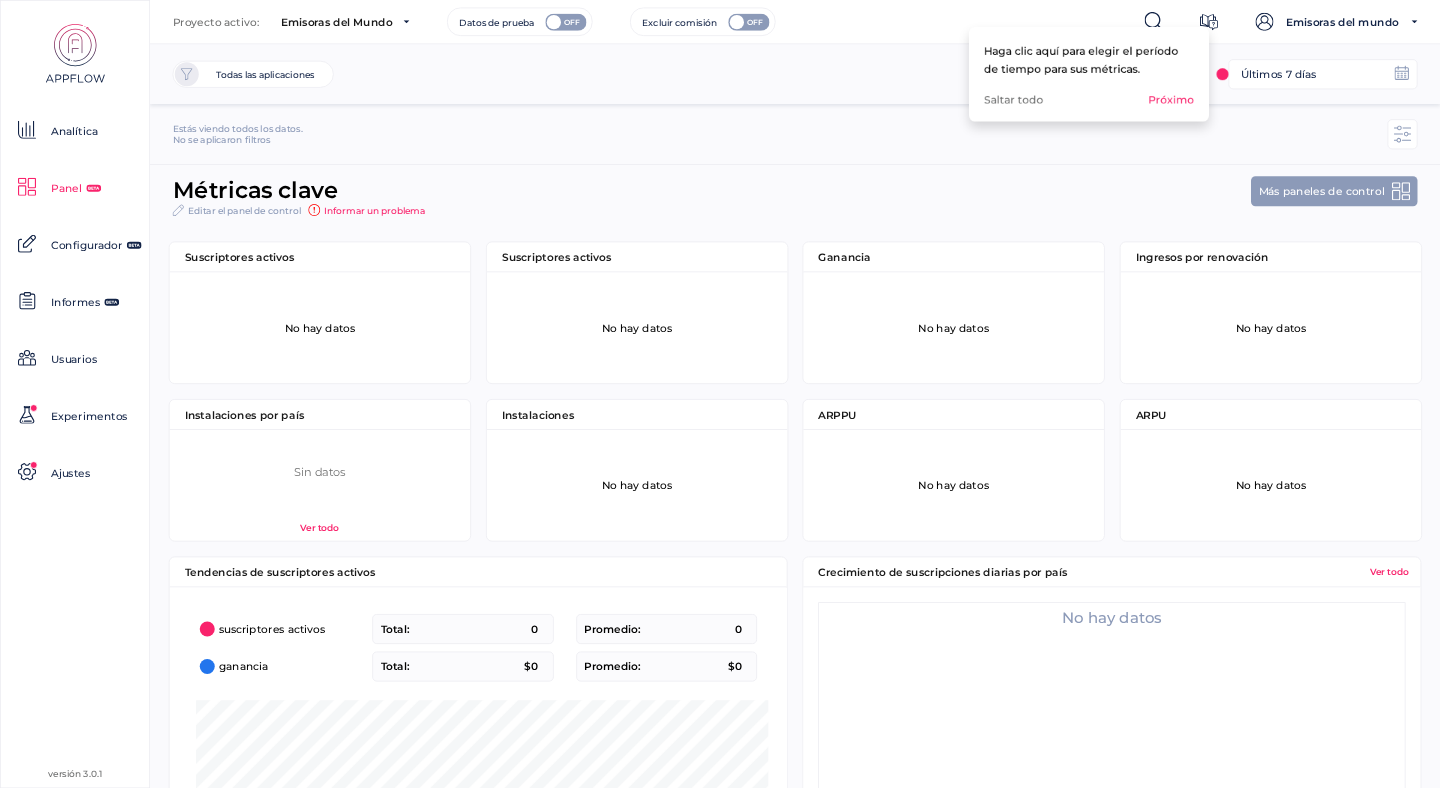 click on "Próximo" at bounding box center [1171, 100] 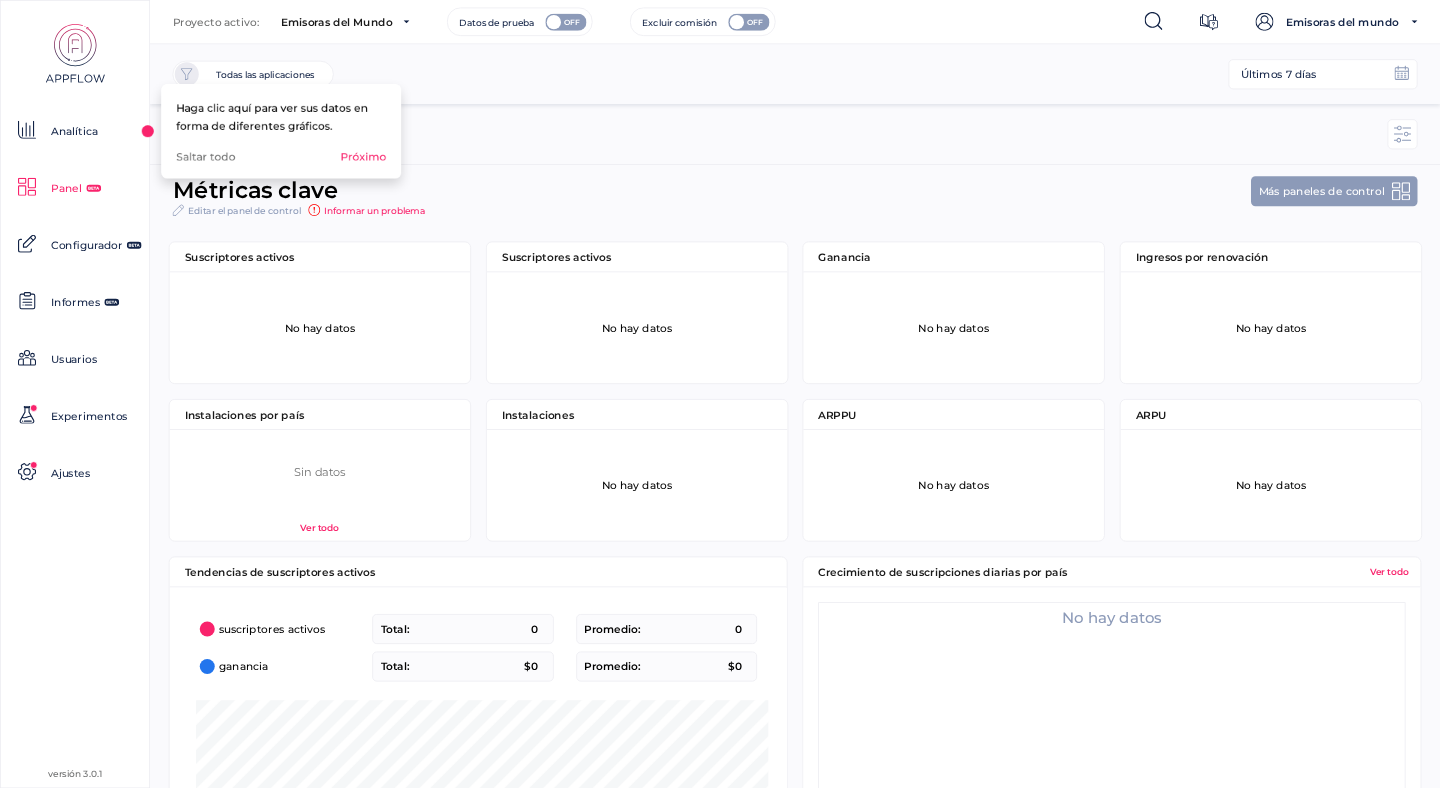 click on "Próximo" at bounding box center (364, 157) 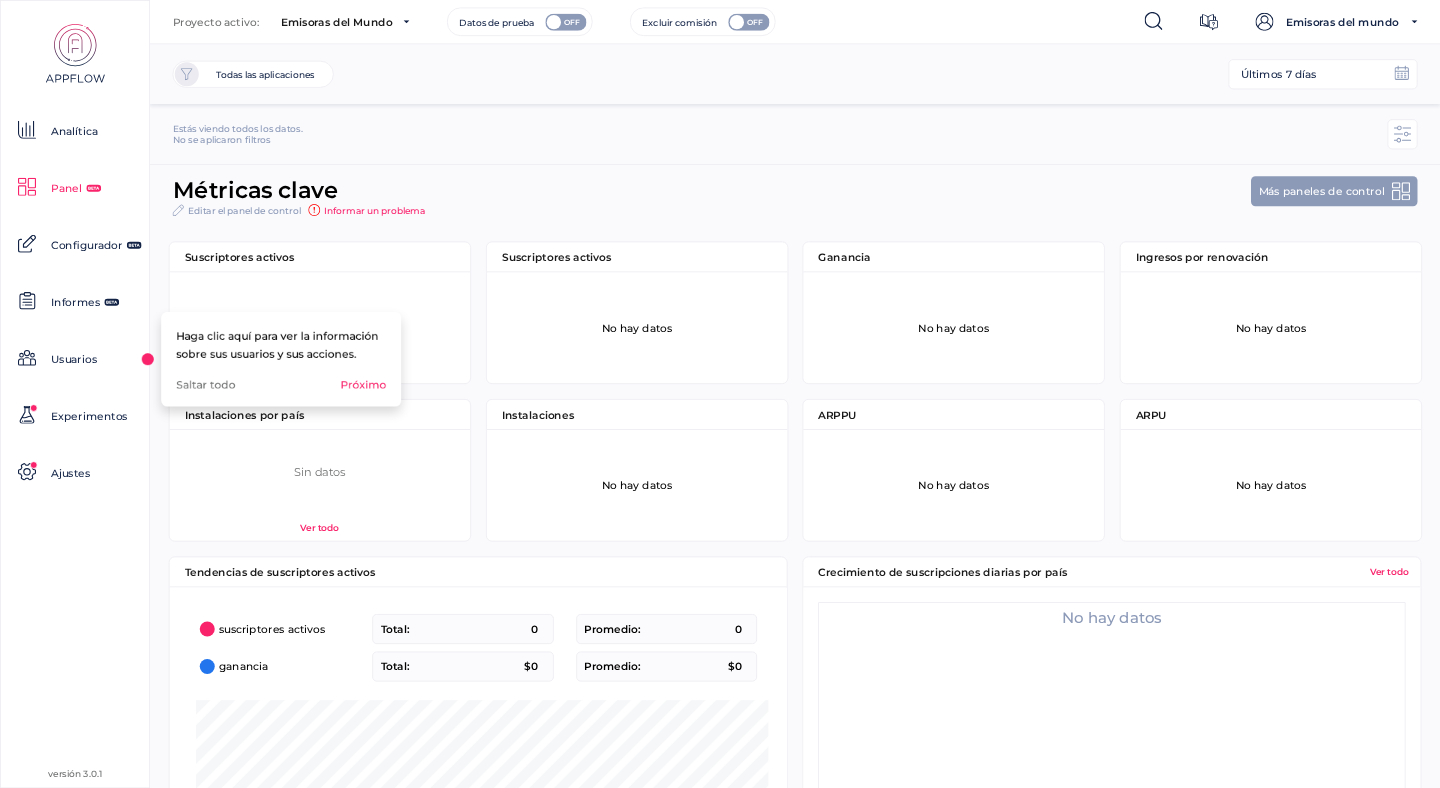 click on "Próximo" at bounding box center (364, 385) 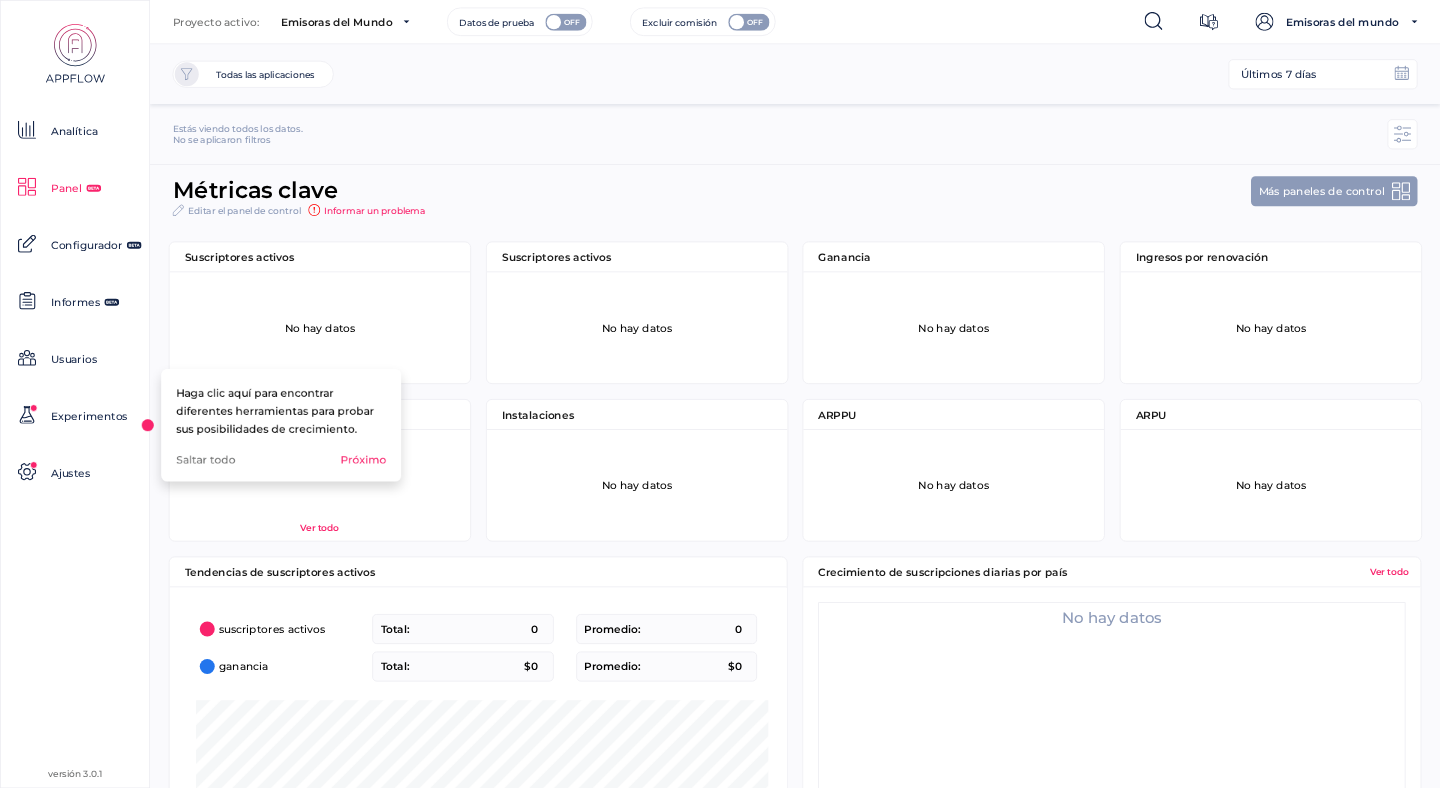 click on "Próximo" at bounding box center [364, 460] 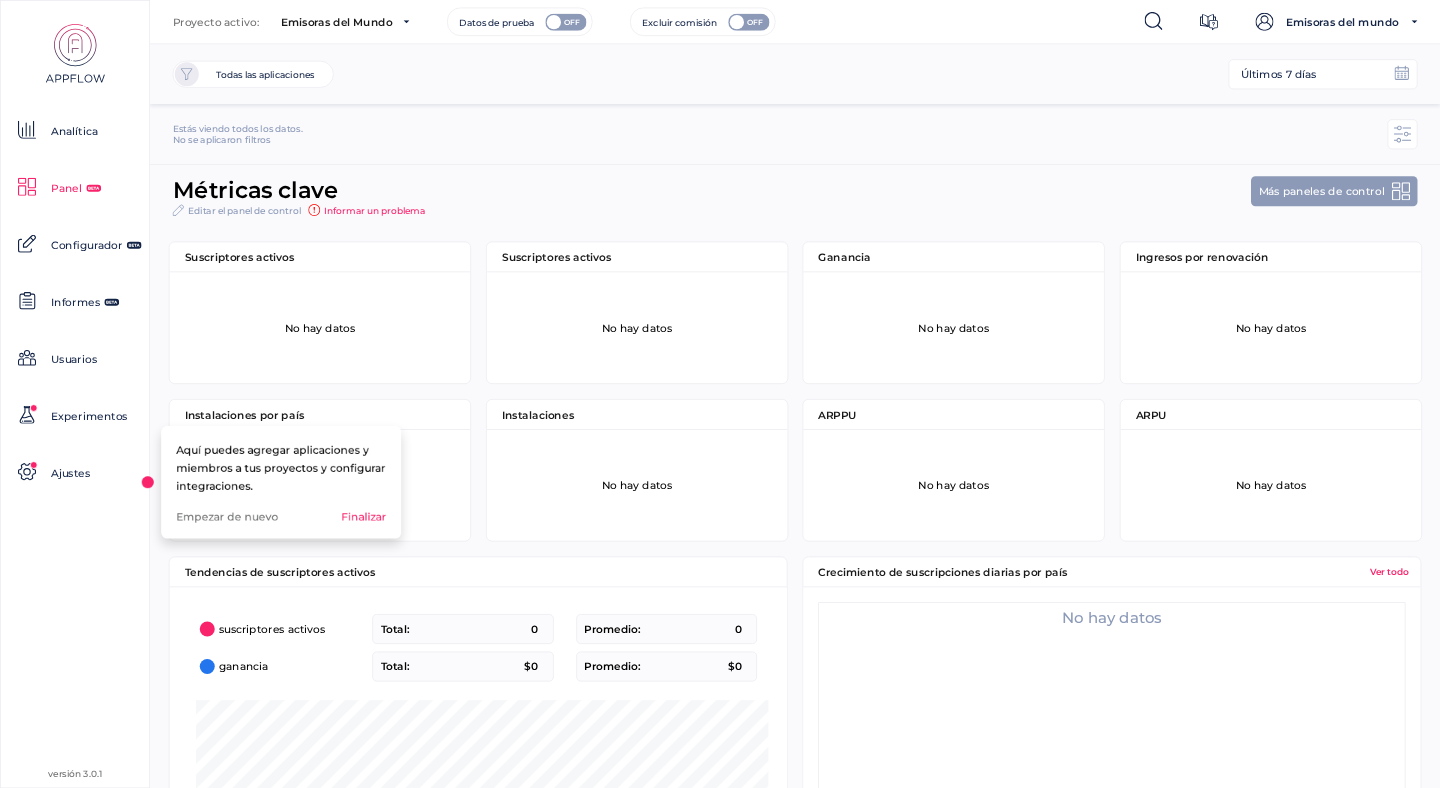 click on "Finalizar" at bounding box center [363, 517] 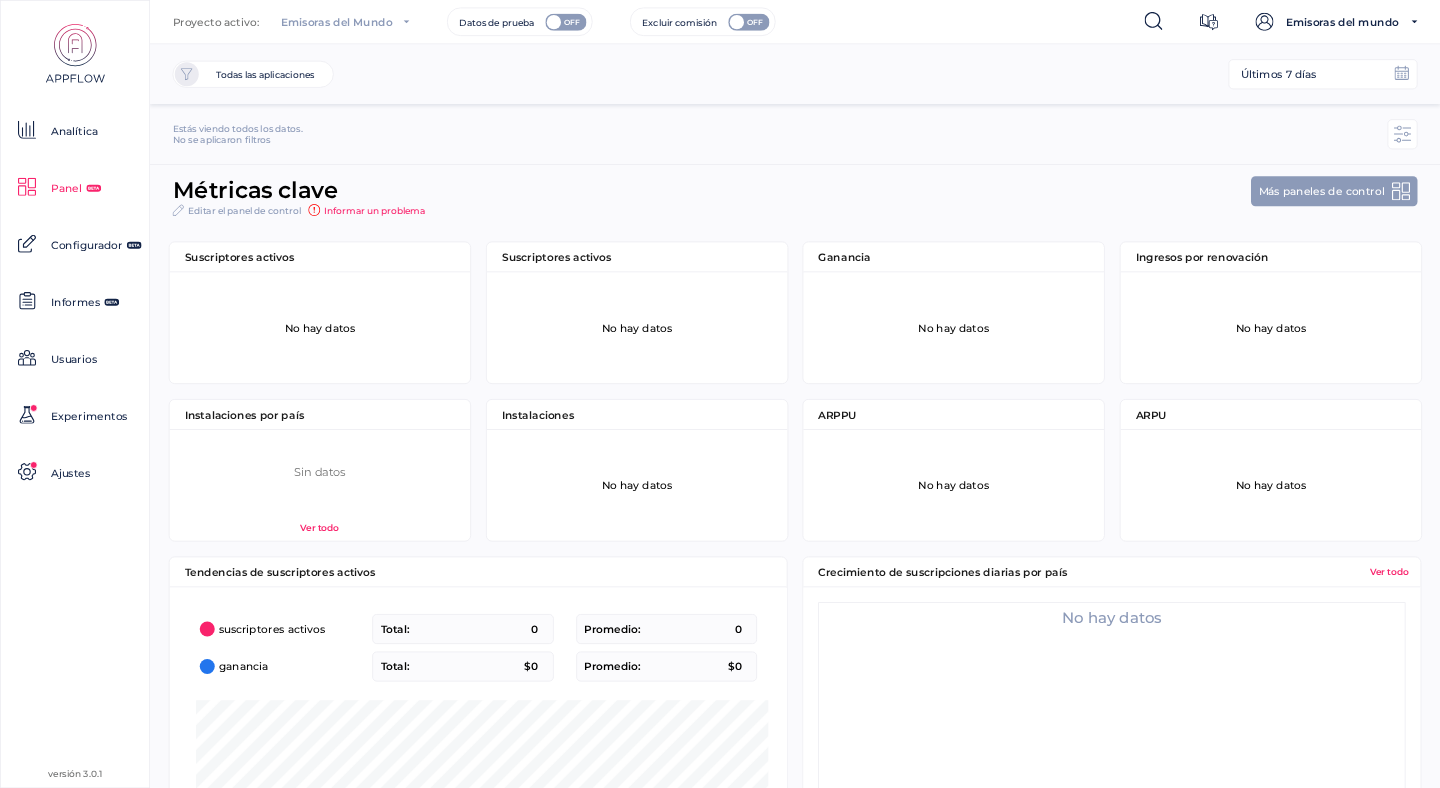 click on "Emisoras del Mundo" at bounding box center [336, 22] 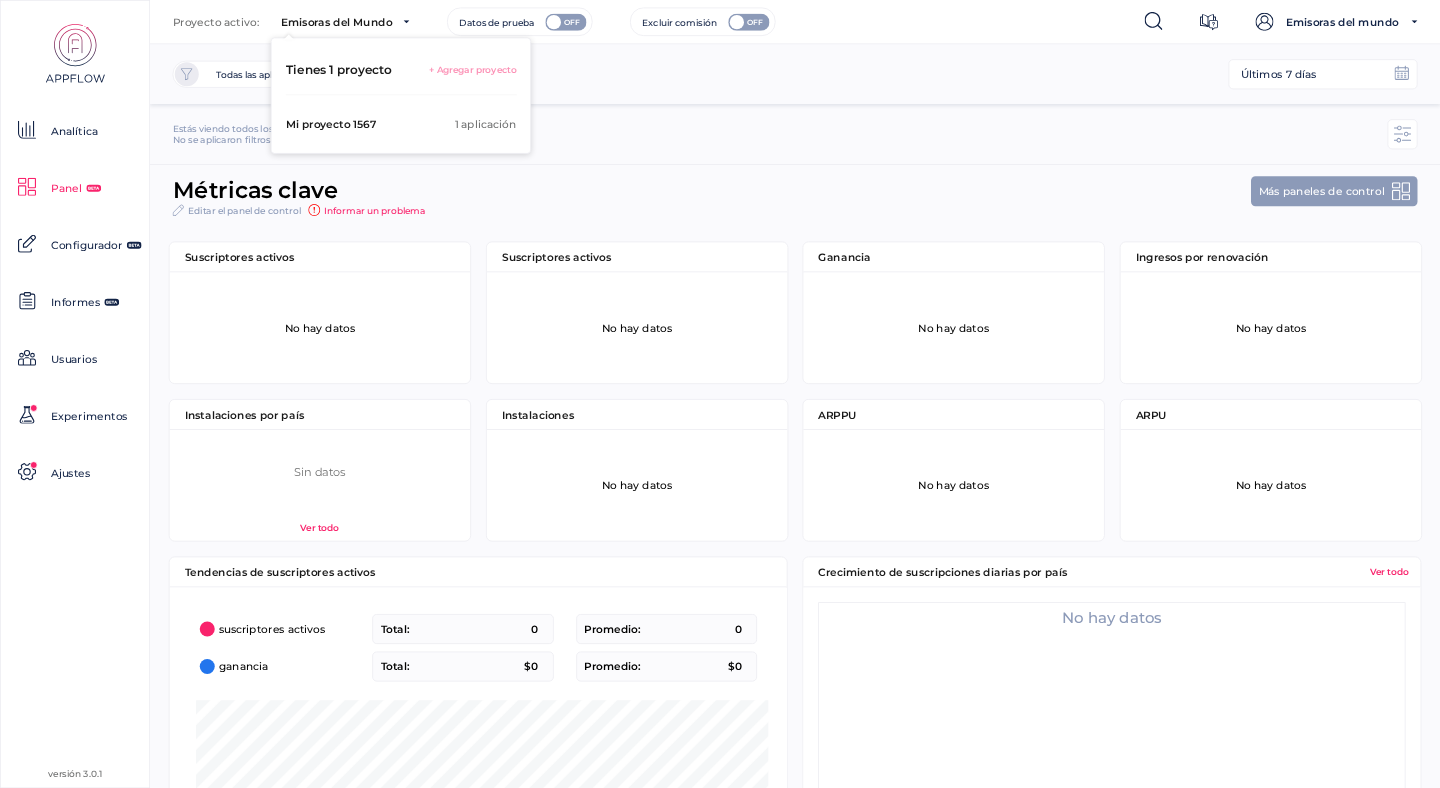 click on "+ Agregar proyecto" at bounding box center (473, 69) 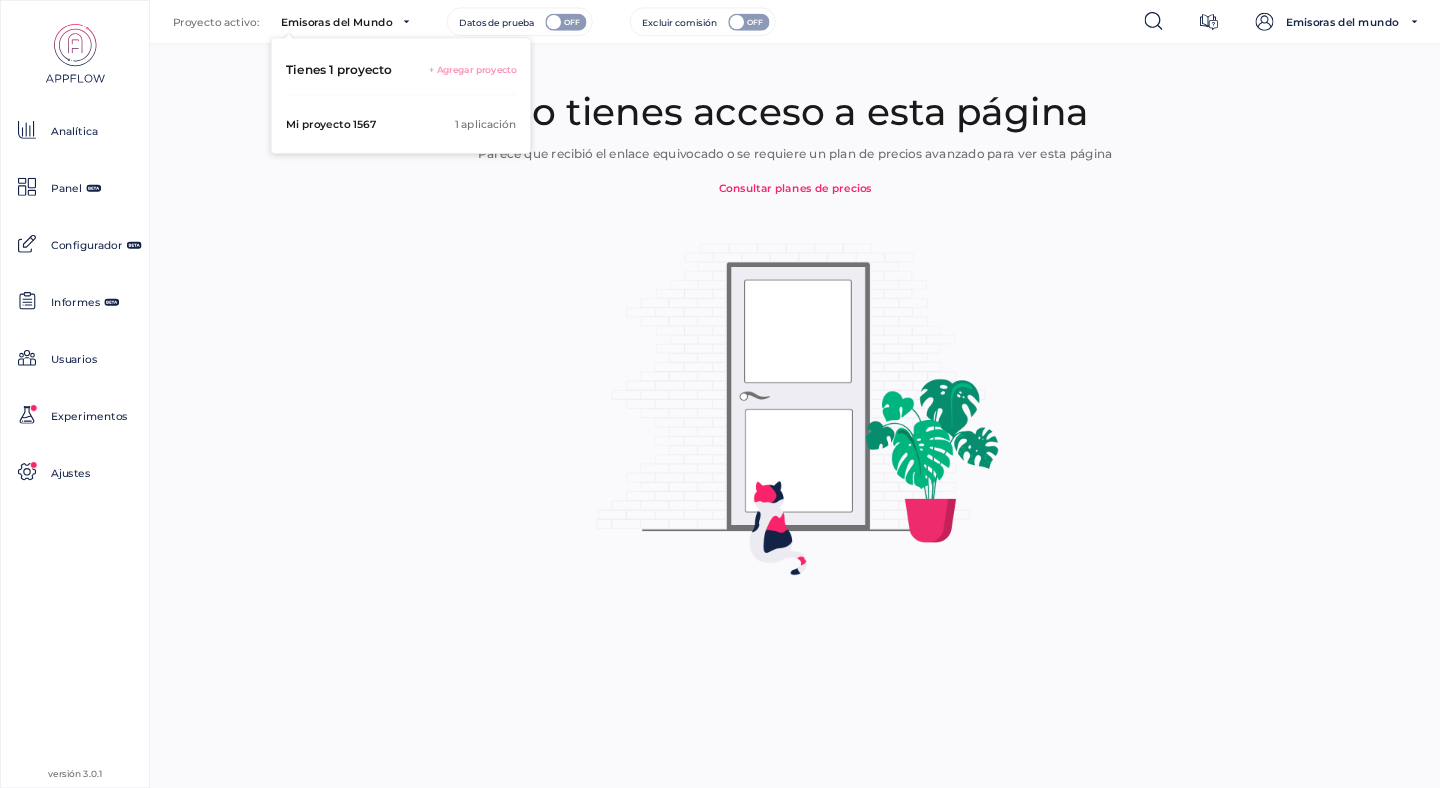 click at bounding box center [795, 427] 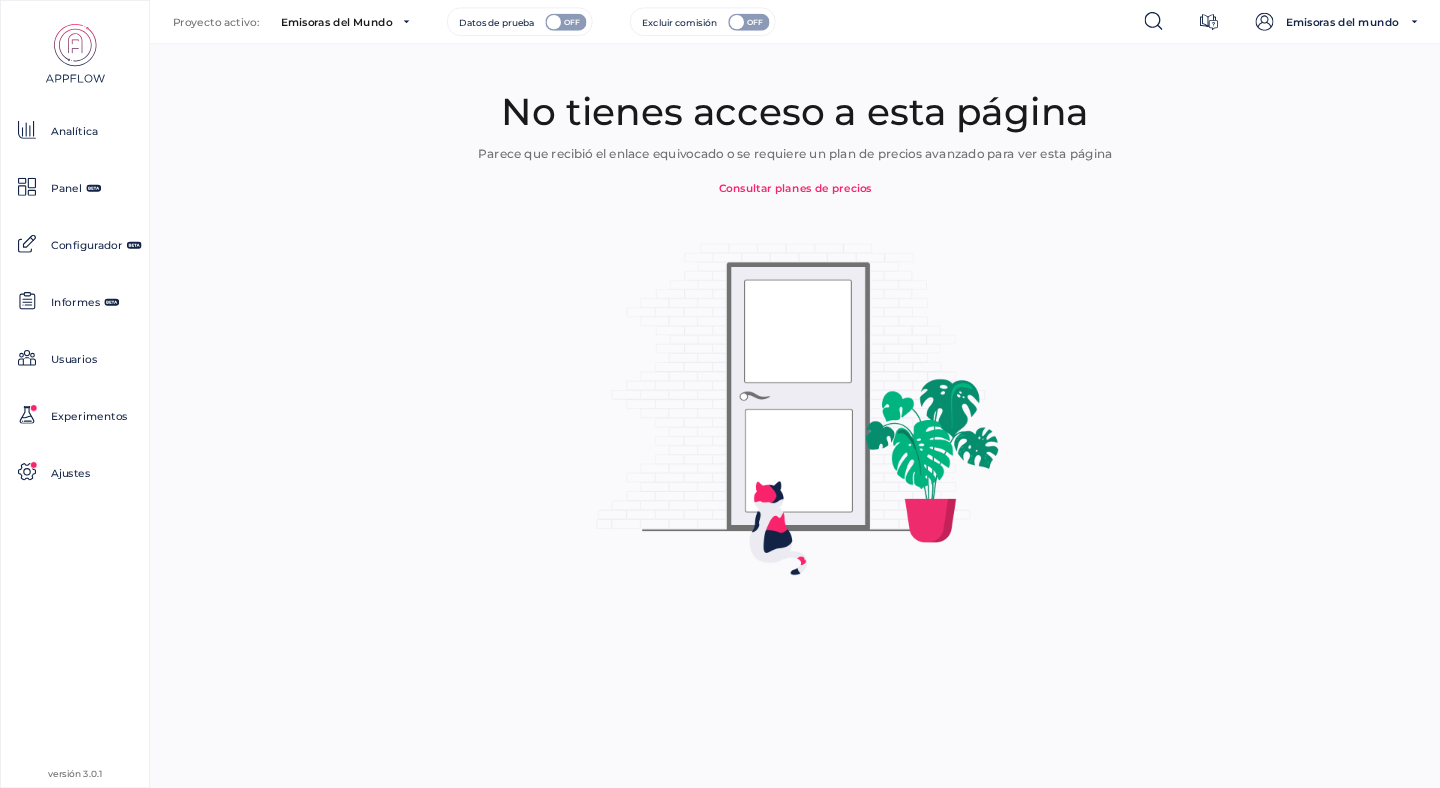 click 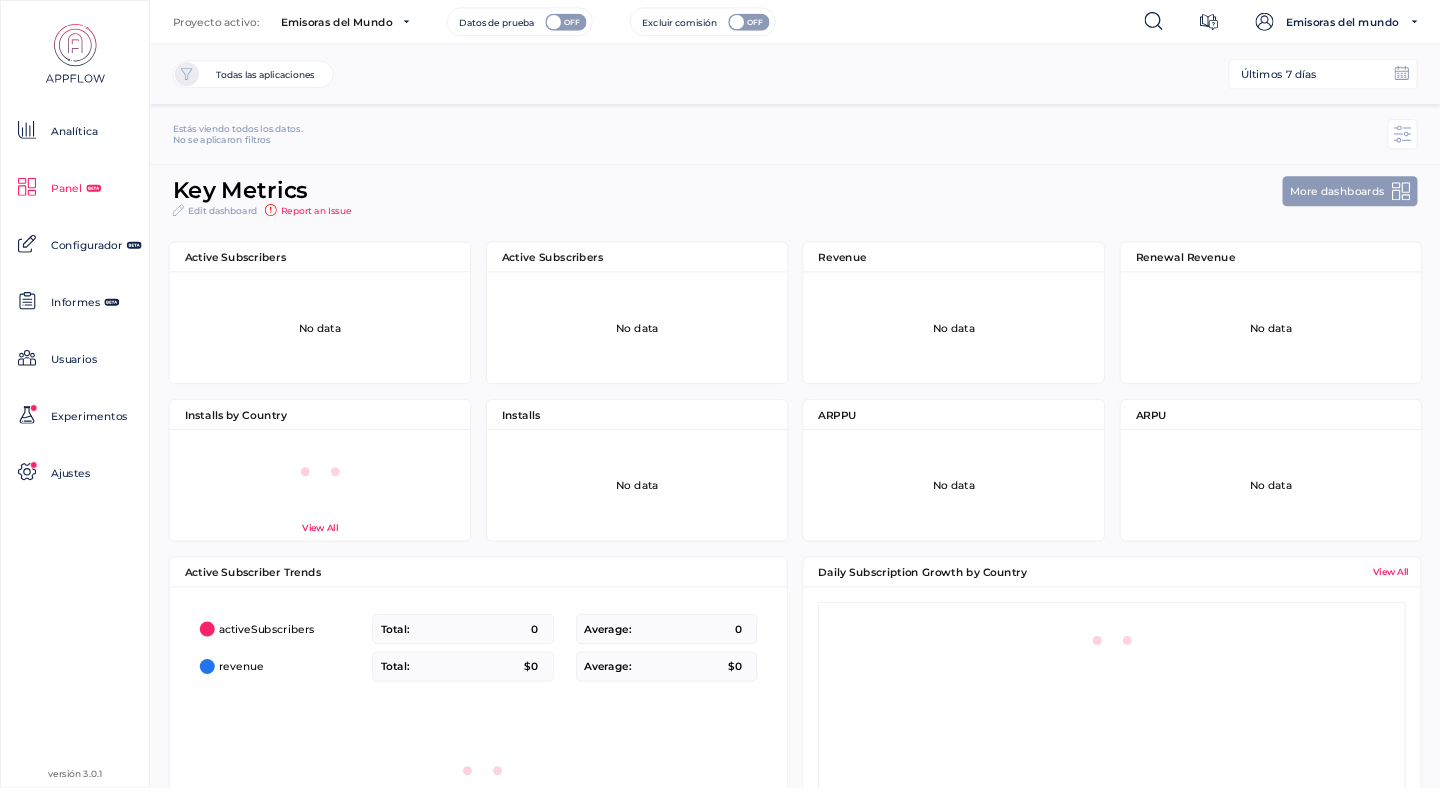 scroll, scrollTop: 9, scrollLeft: 1, axis: both 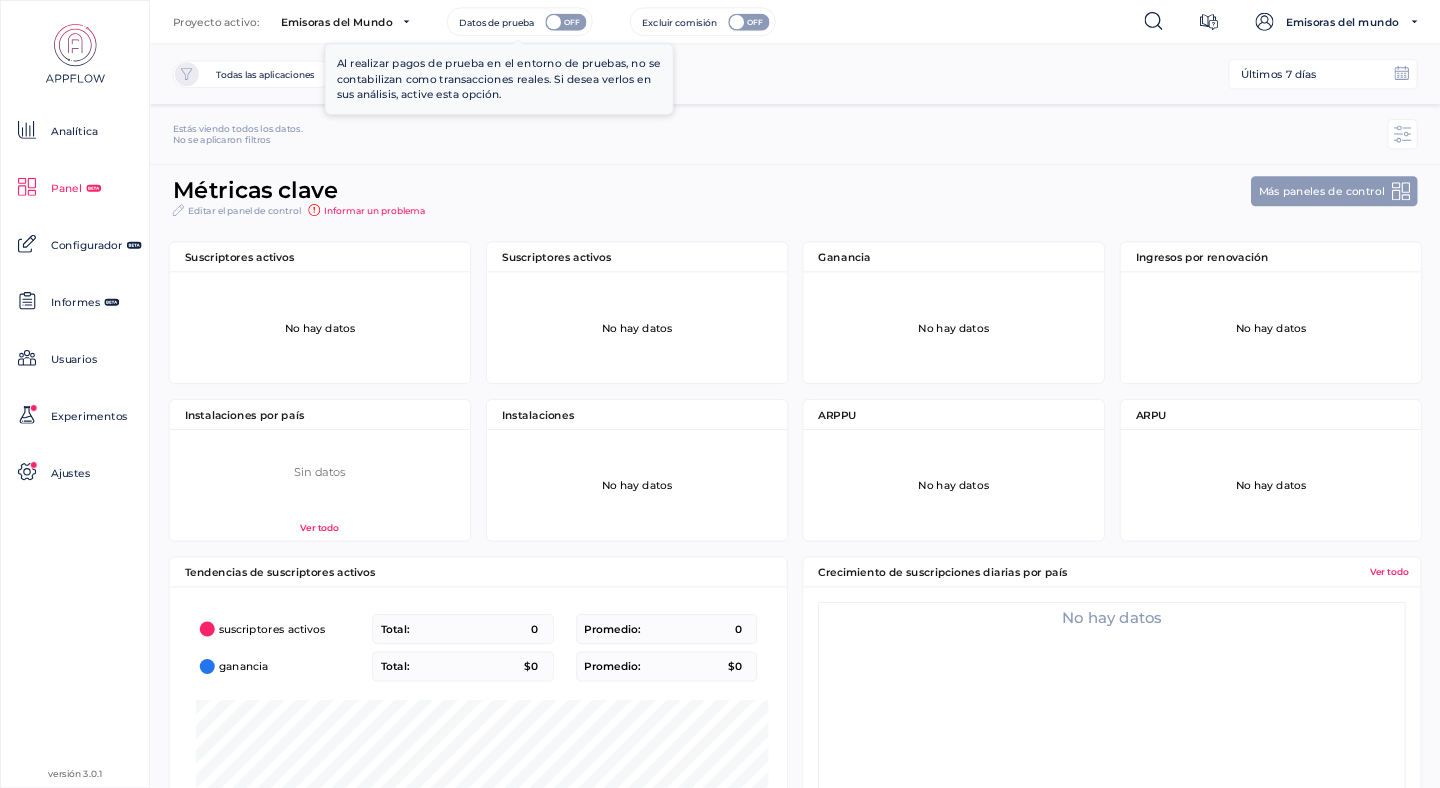 click at bounding box center (554, 22) 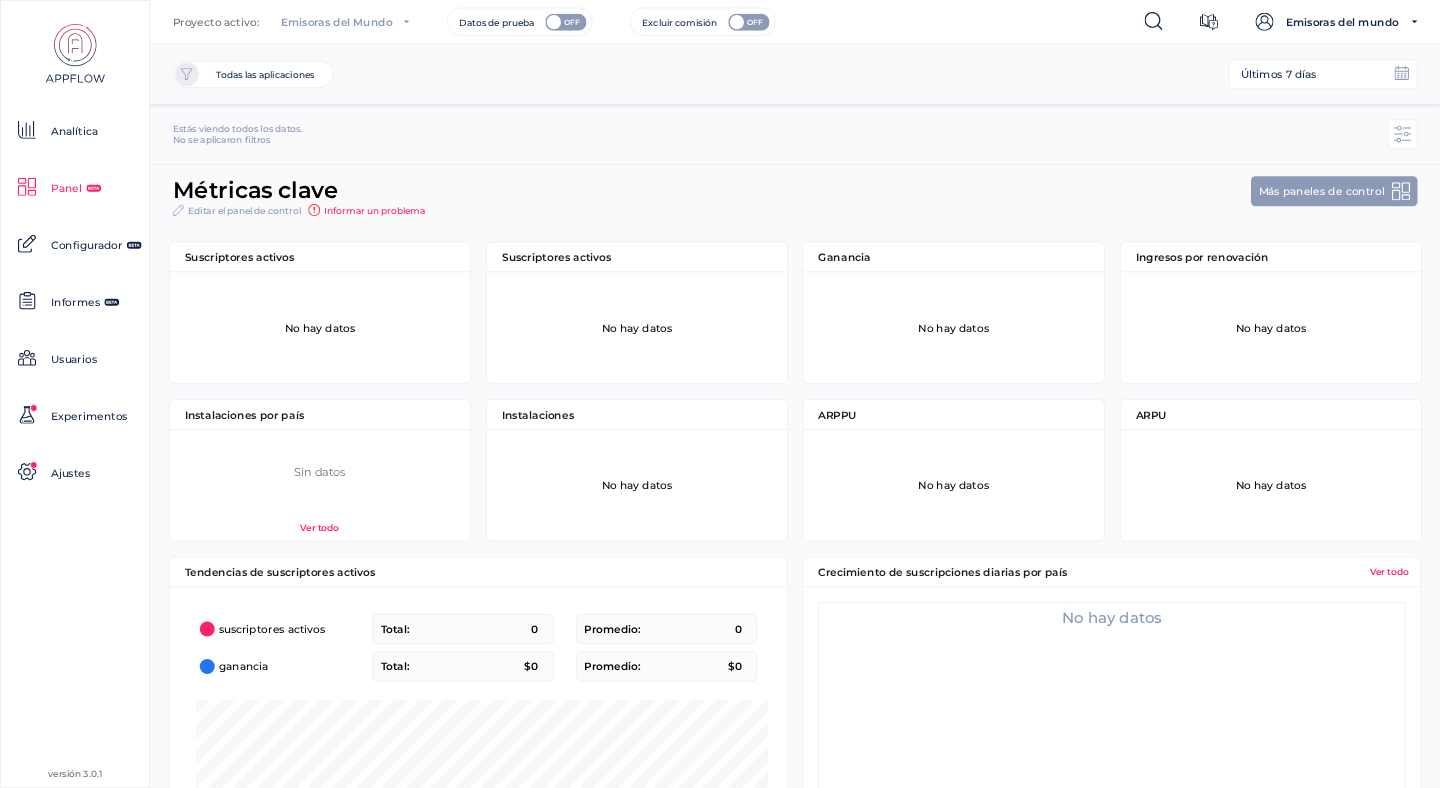 click on "Emisoras del Mundo" at bounding box center [345, 21] 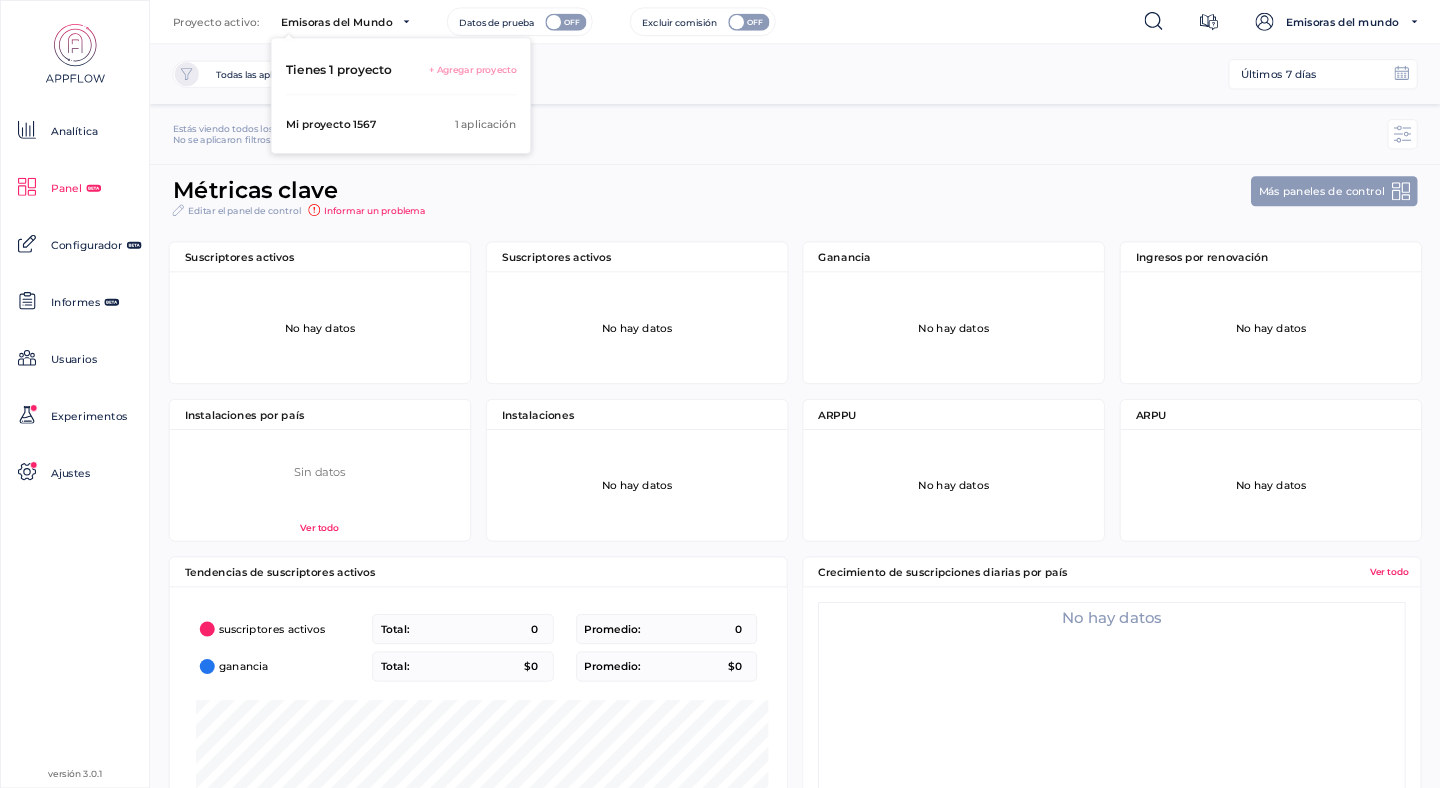 click on "Mi proyecto 1567" at bounding box center [331, 124] 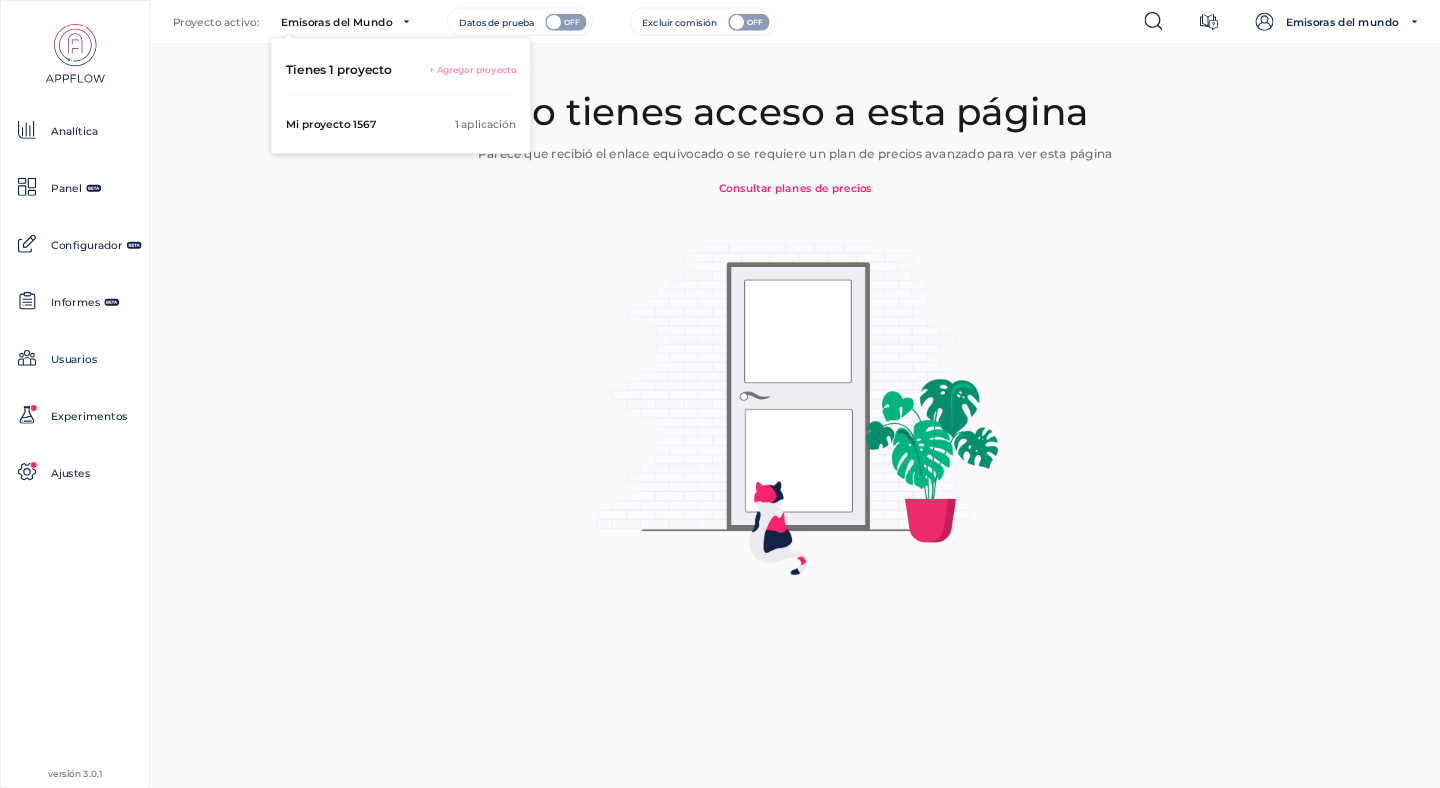 click on "Mi proyecto 1567" at bounding box center (331, 124) 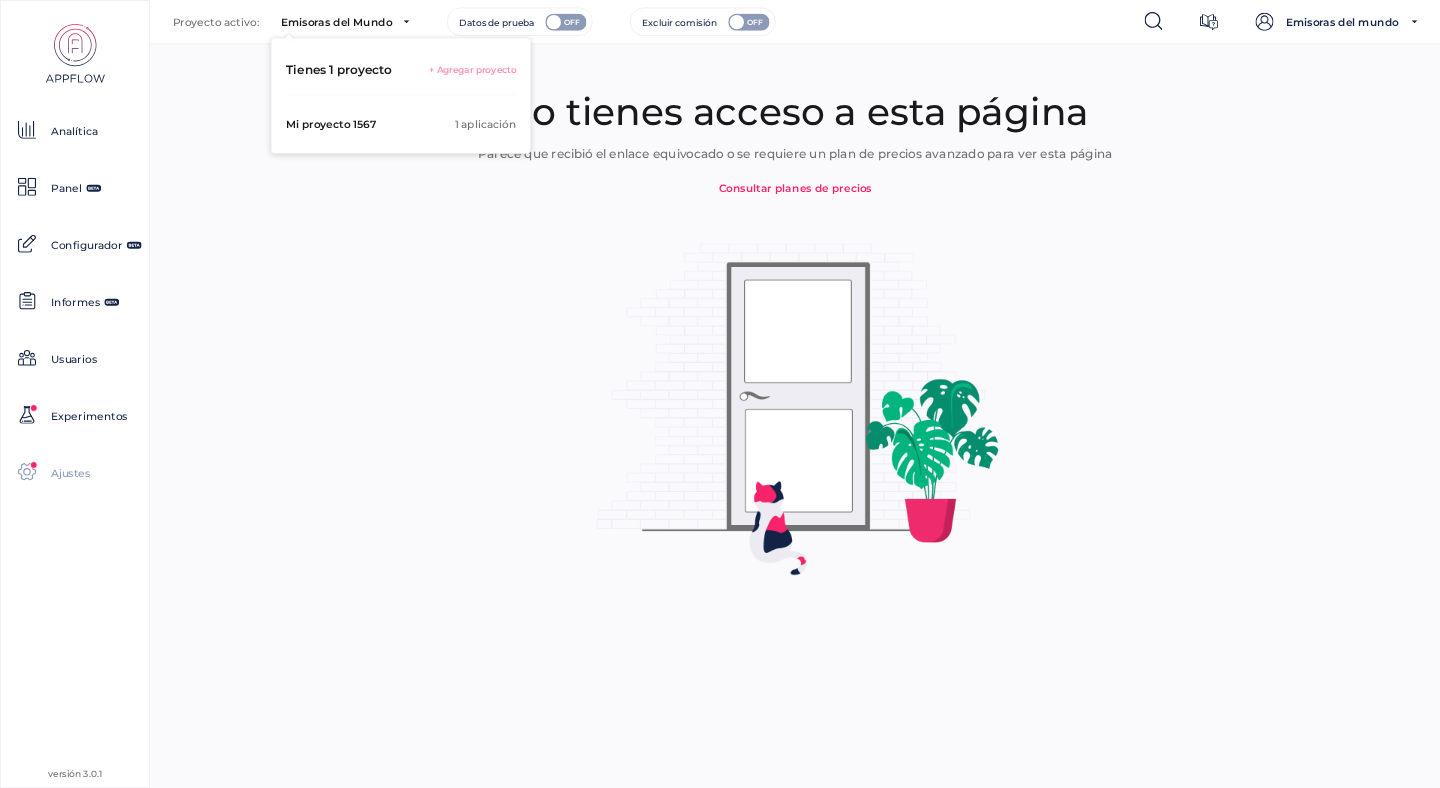 click on "Ajustes" at bounding box center (70, 474) 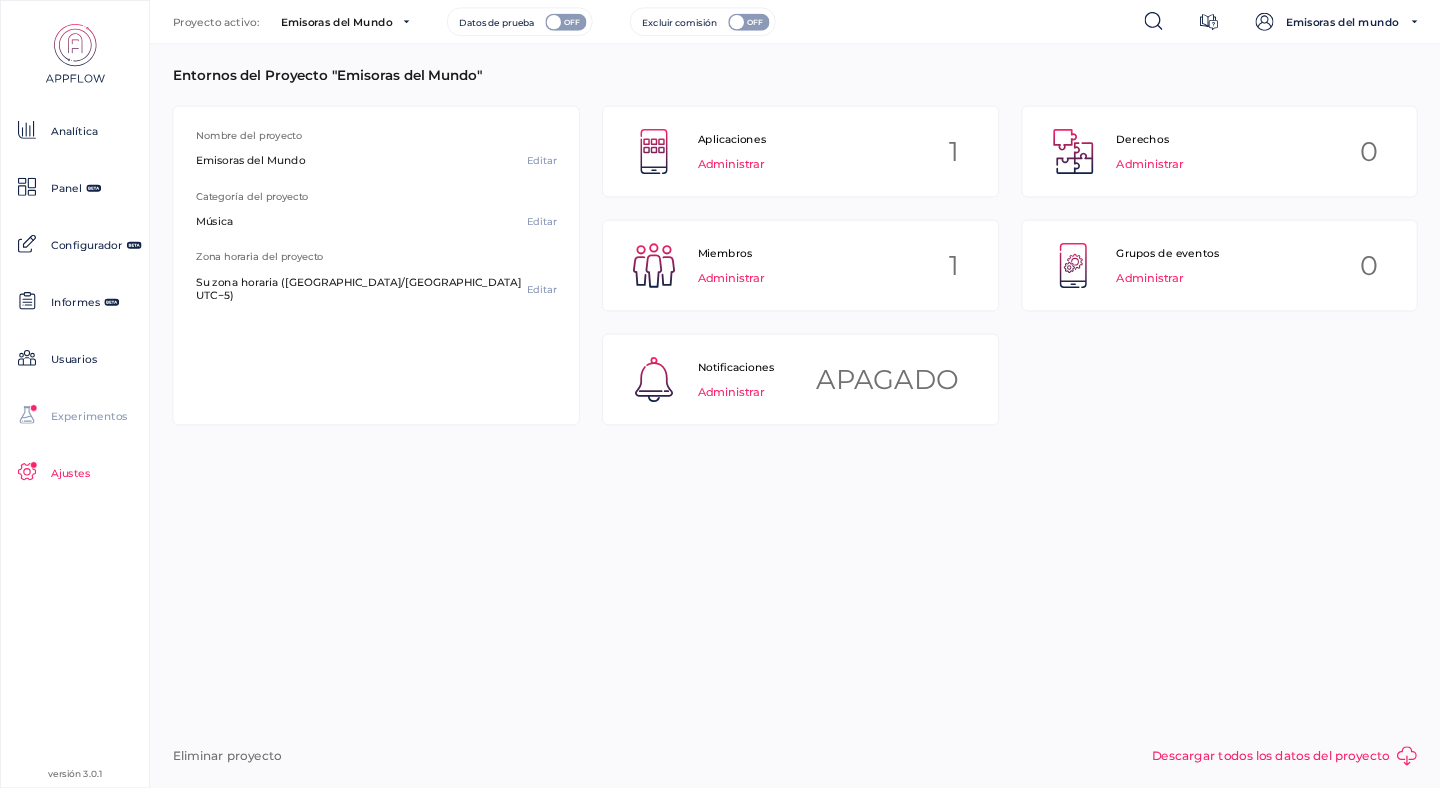 click on "Experimentos" at bounding box center (89, 417) 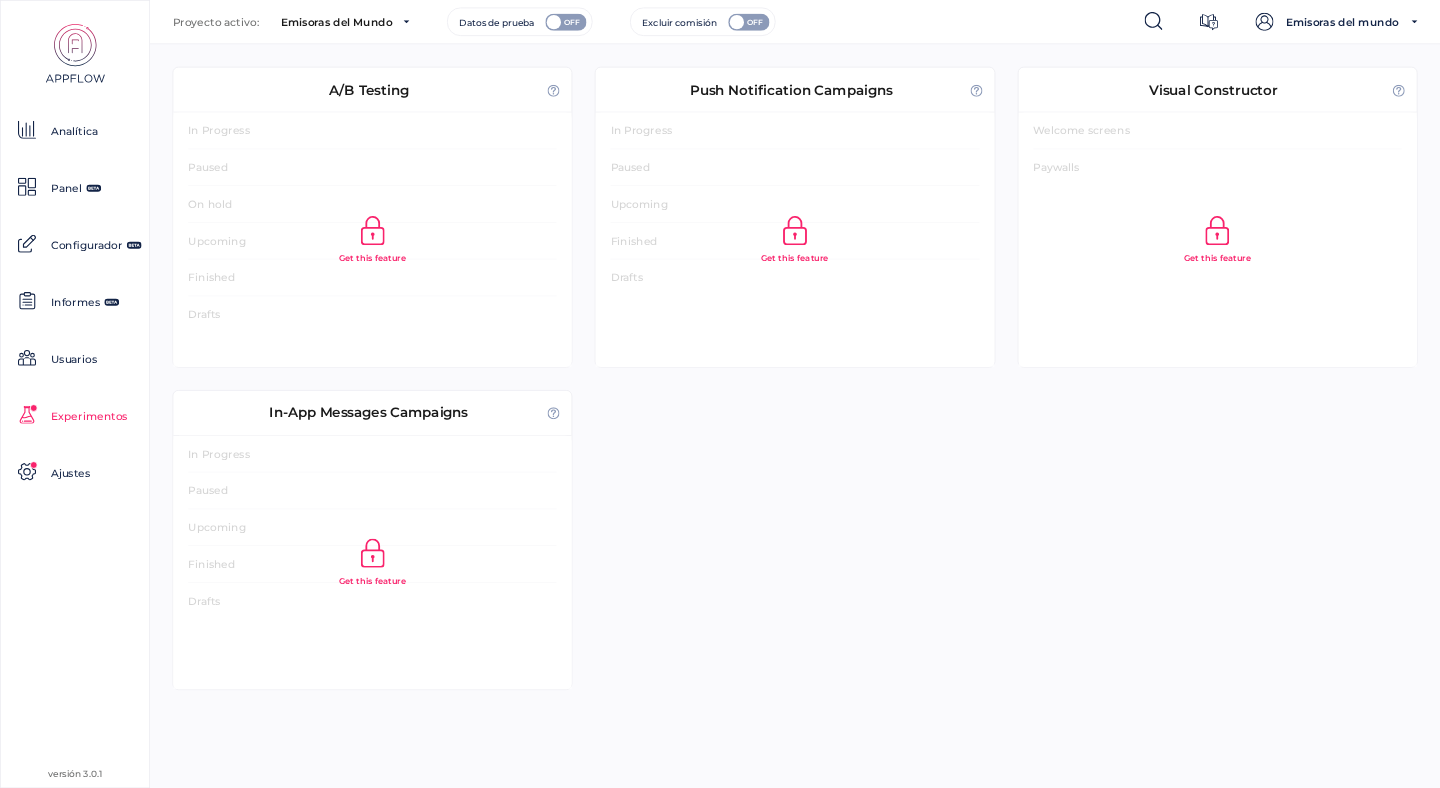 scroll, scrollTop: 338, scrollLeft: 491, axis: both 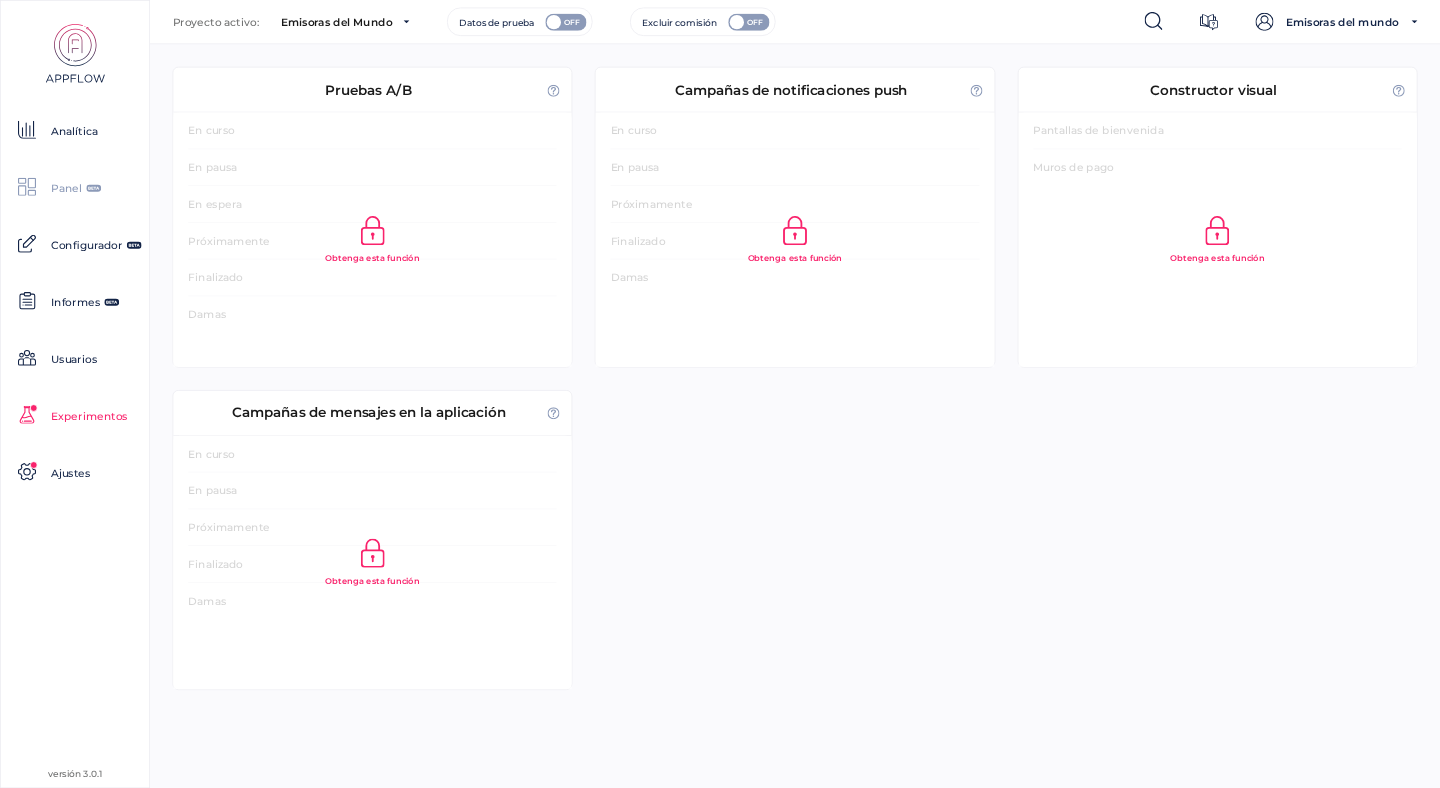 click on "Panel" at bounding box center [66, 189] 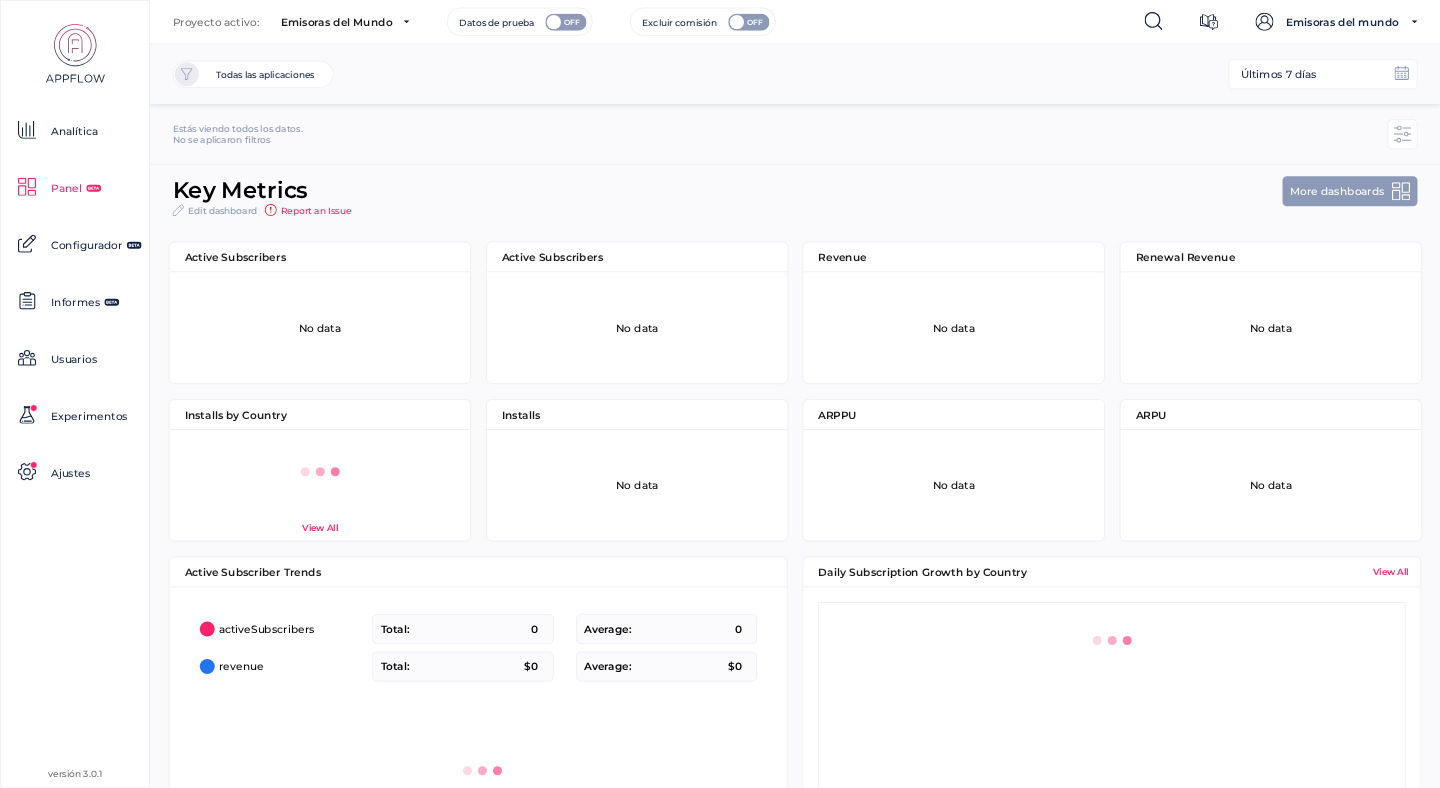 scroll, scrollTop: 9, scrollLeft: 1, axis: both 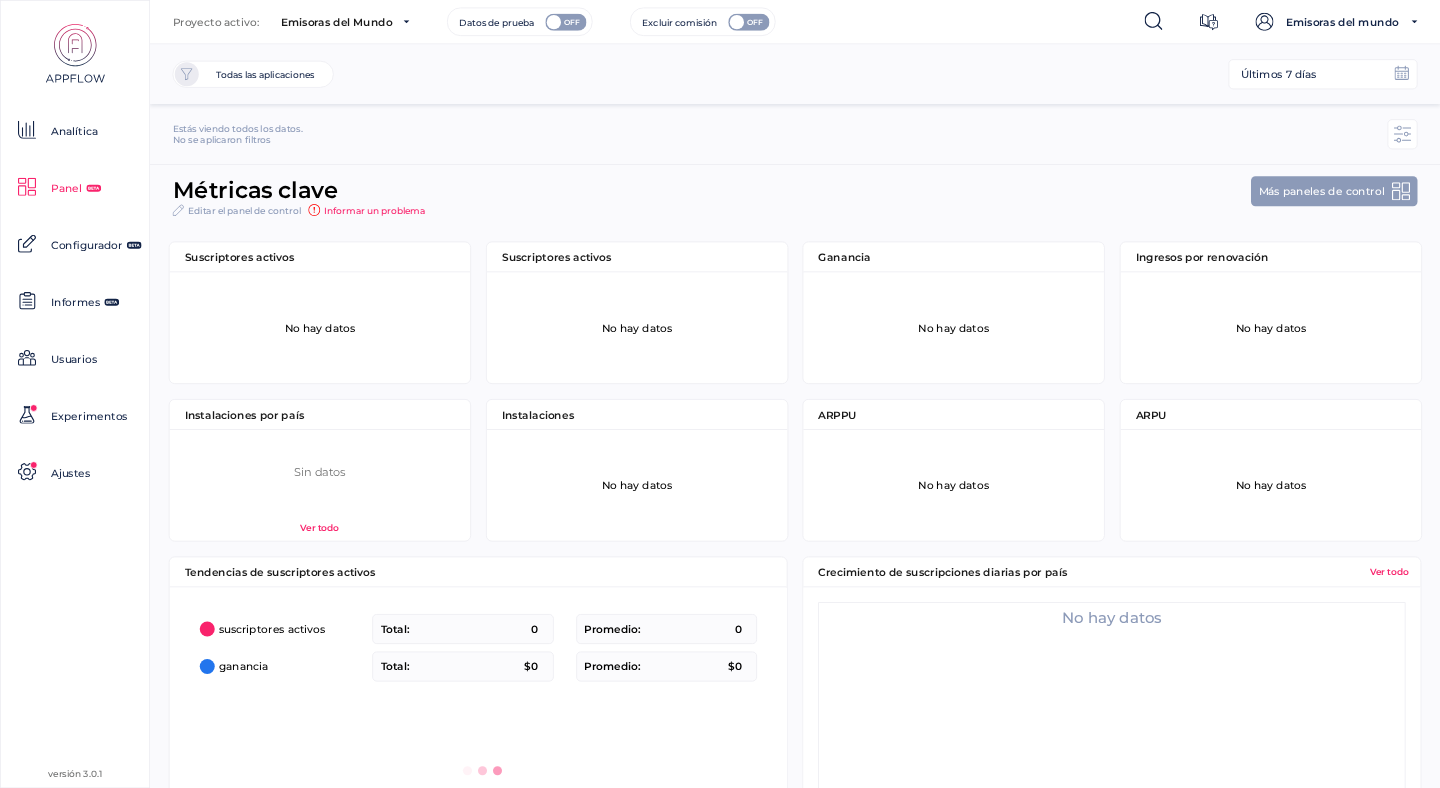 click 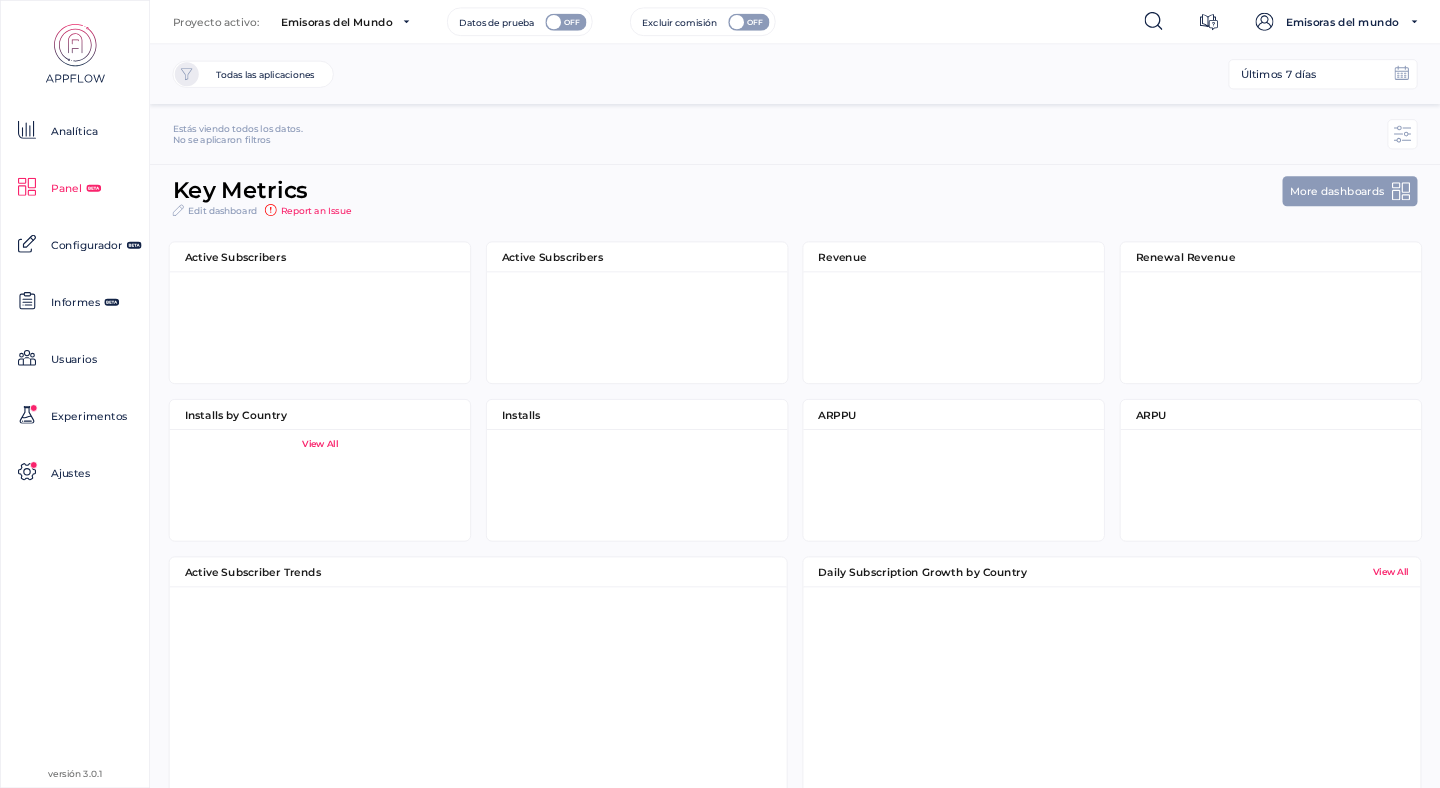 scroll, scrollTop: 10, scrollLeft: 10, axis: both 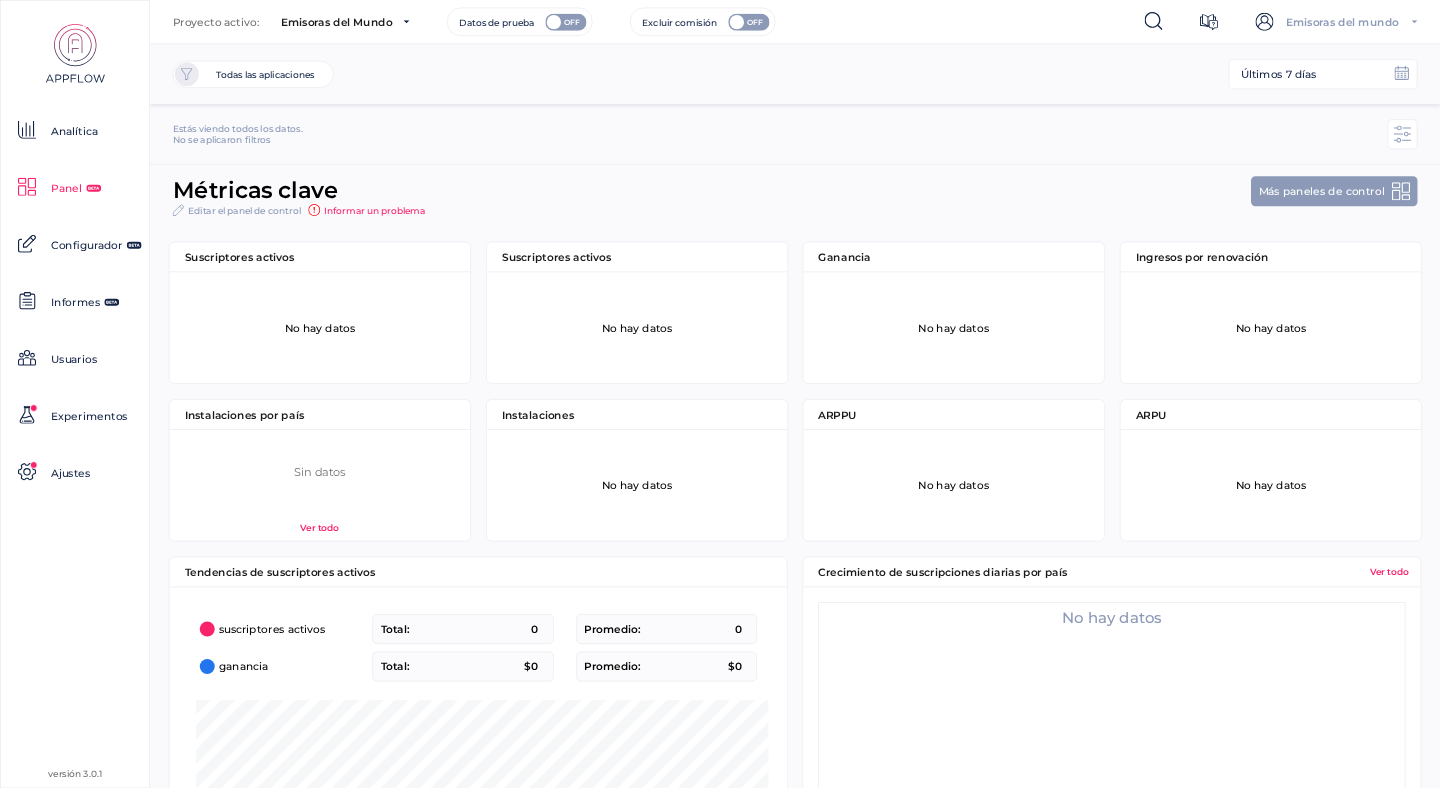 click on "Emisoras del mundo" at bounding box center [1342, 22] 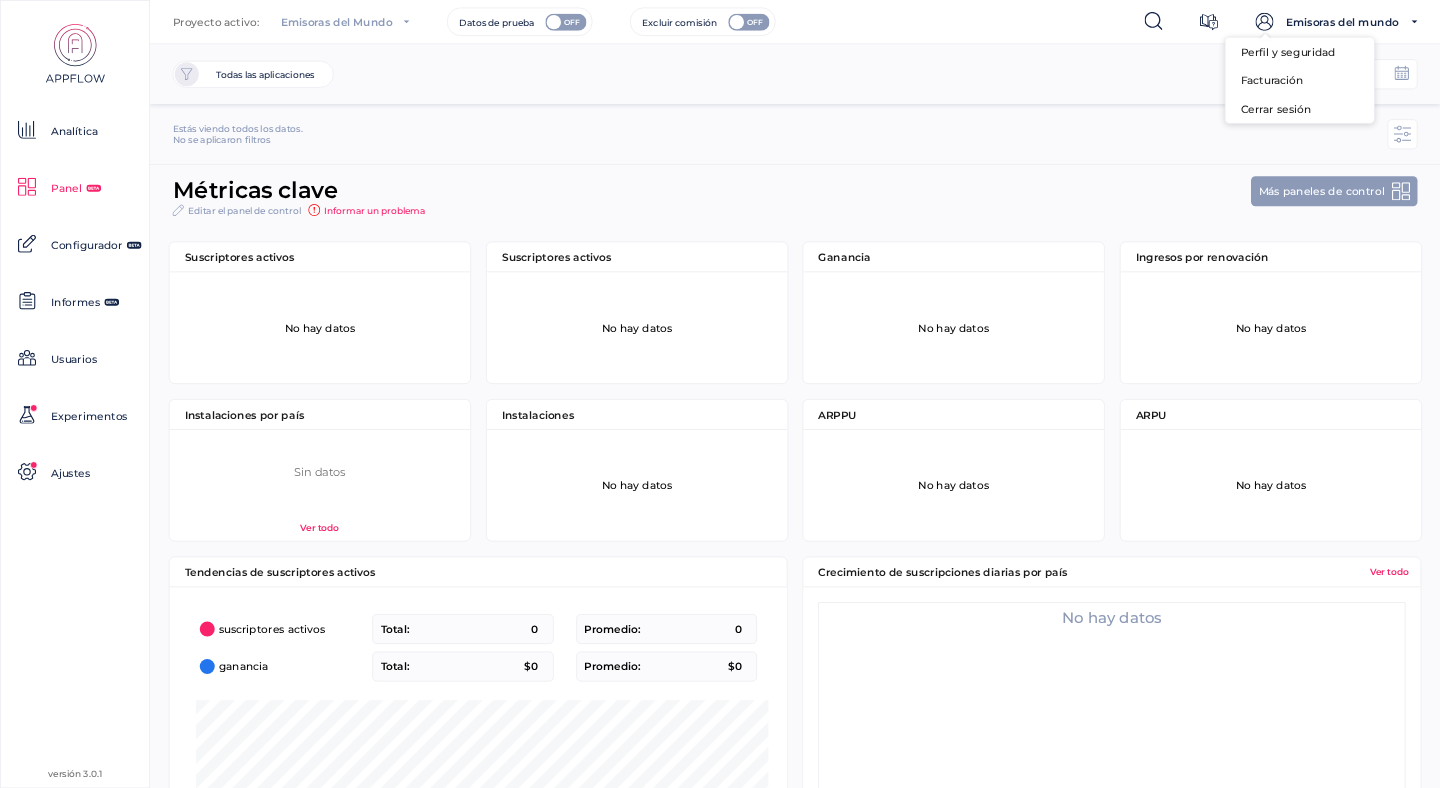 click on "Emisoras del Mundo" at bounding box center [336, 22] 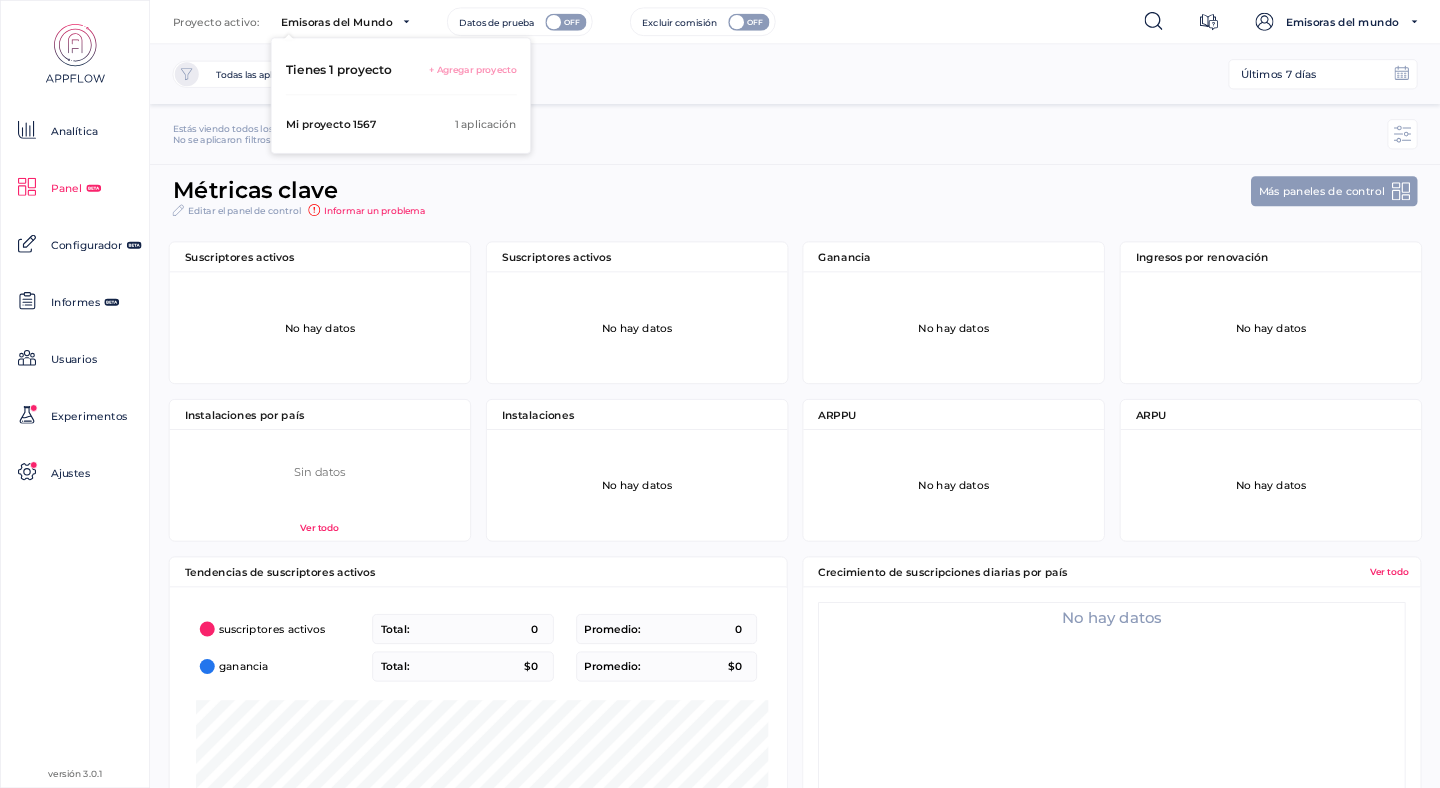 click on "1 aplicación" at bounding box center [486, 124] 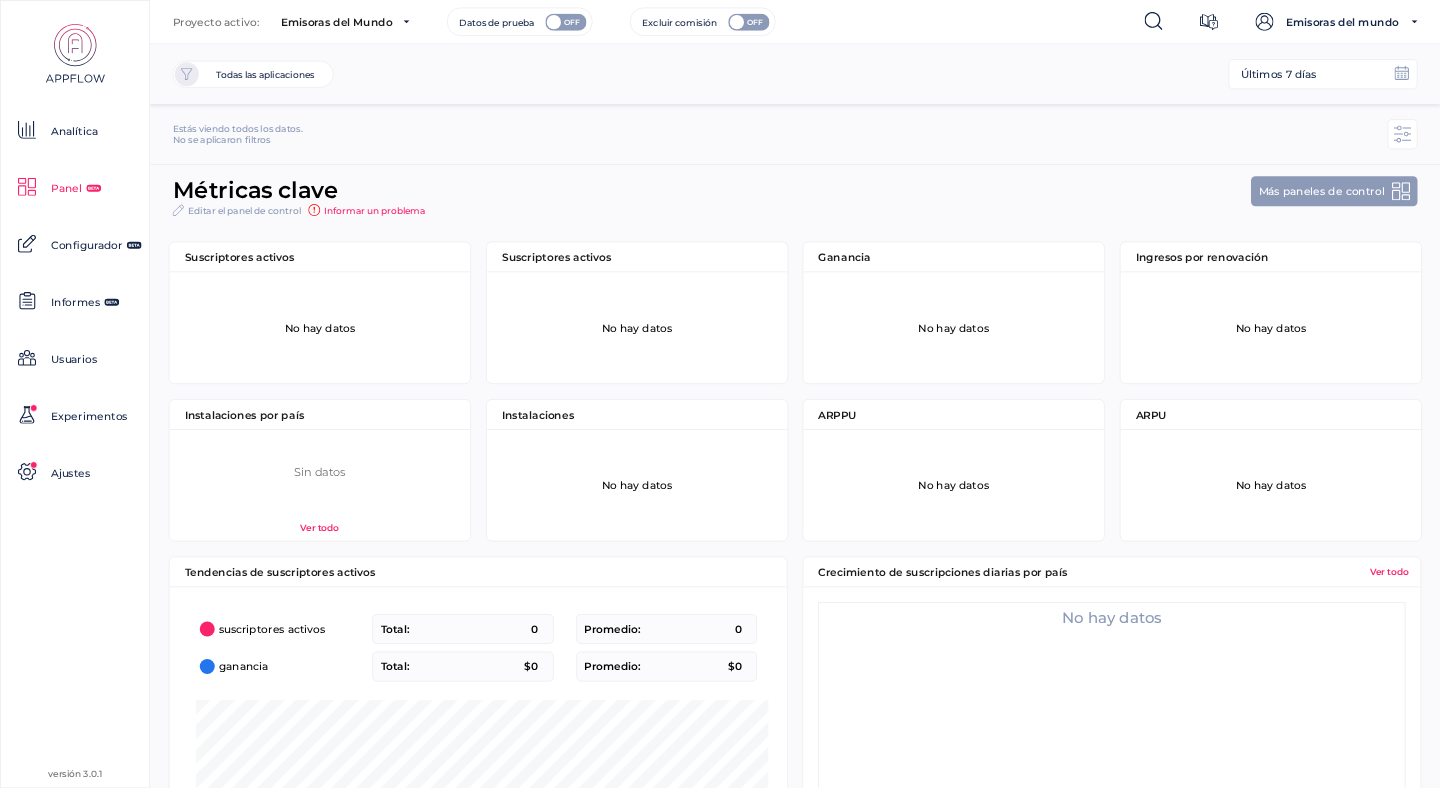 click on "No se aplicaron filtros" at bounding box center (773, 139) 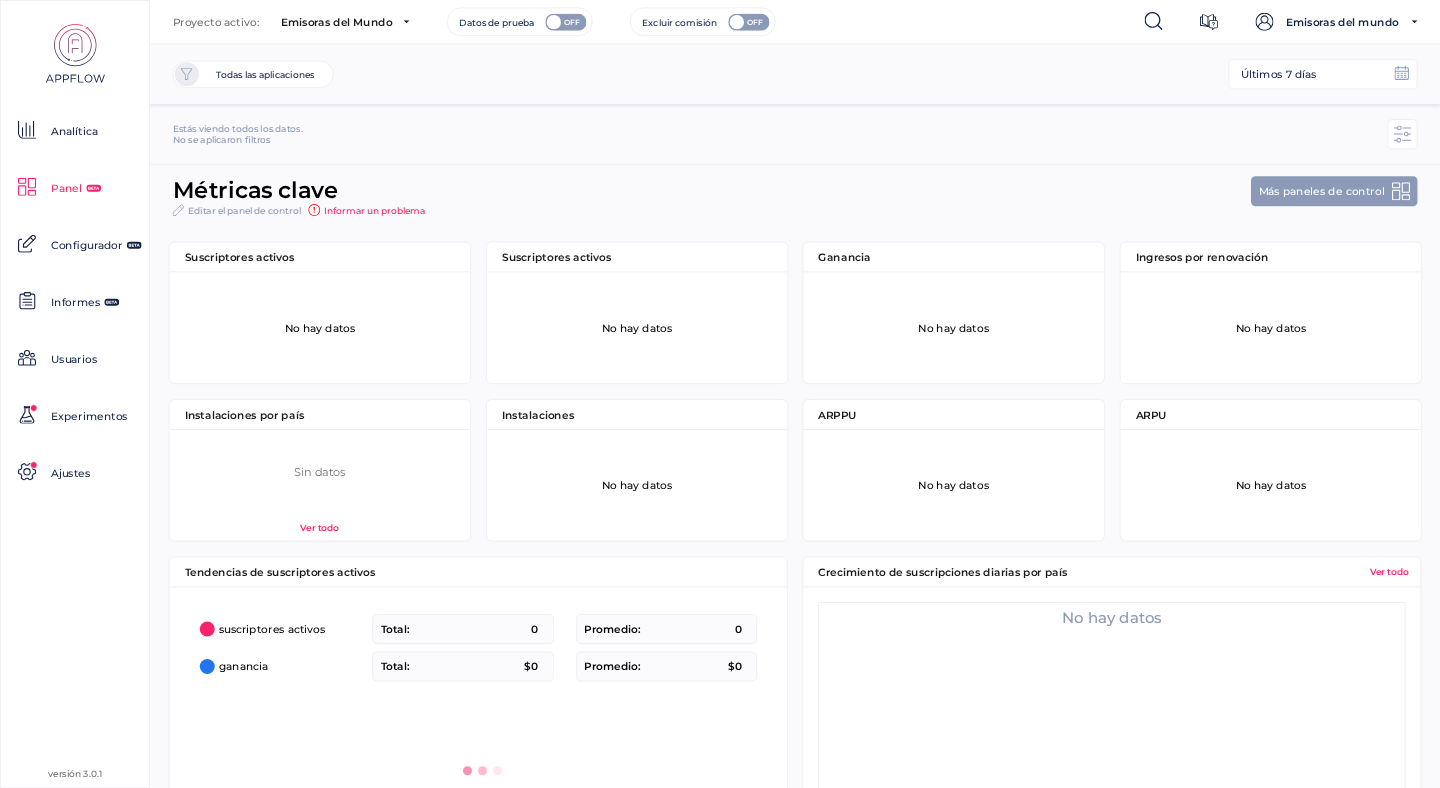 click on "No se aplicaron filtros" at bounding box center [773, 139] 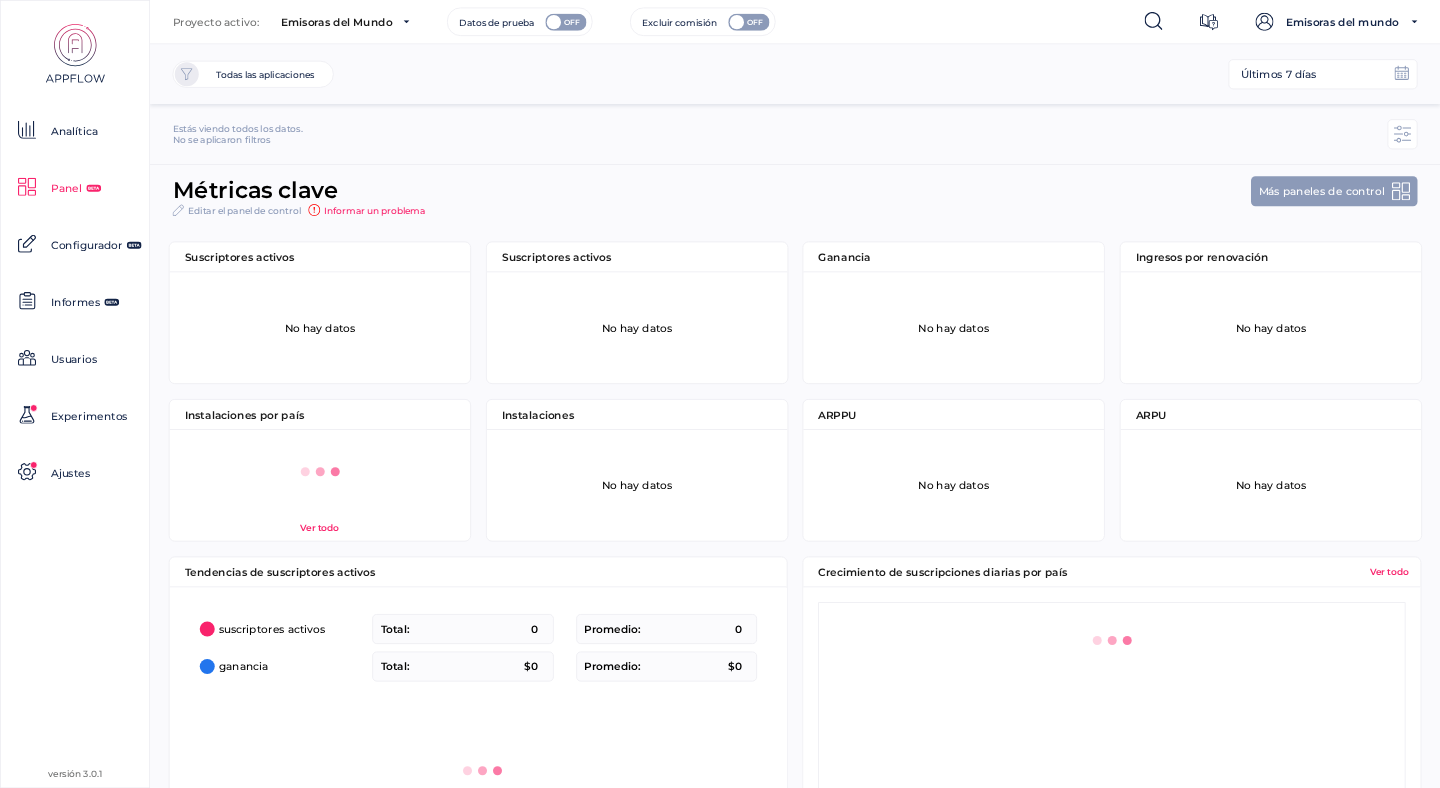 click on "Estás viendo todos los datos." at bounding box center [773, 128] 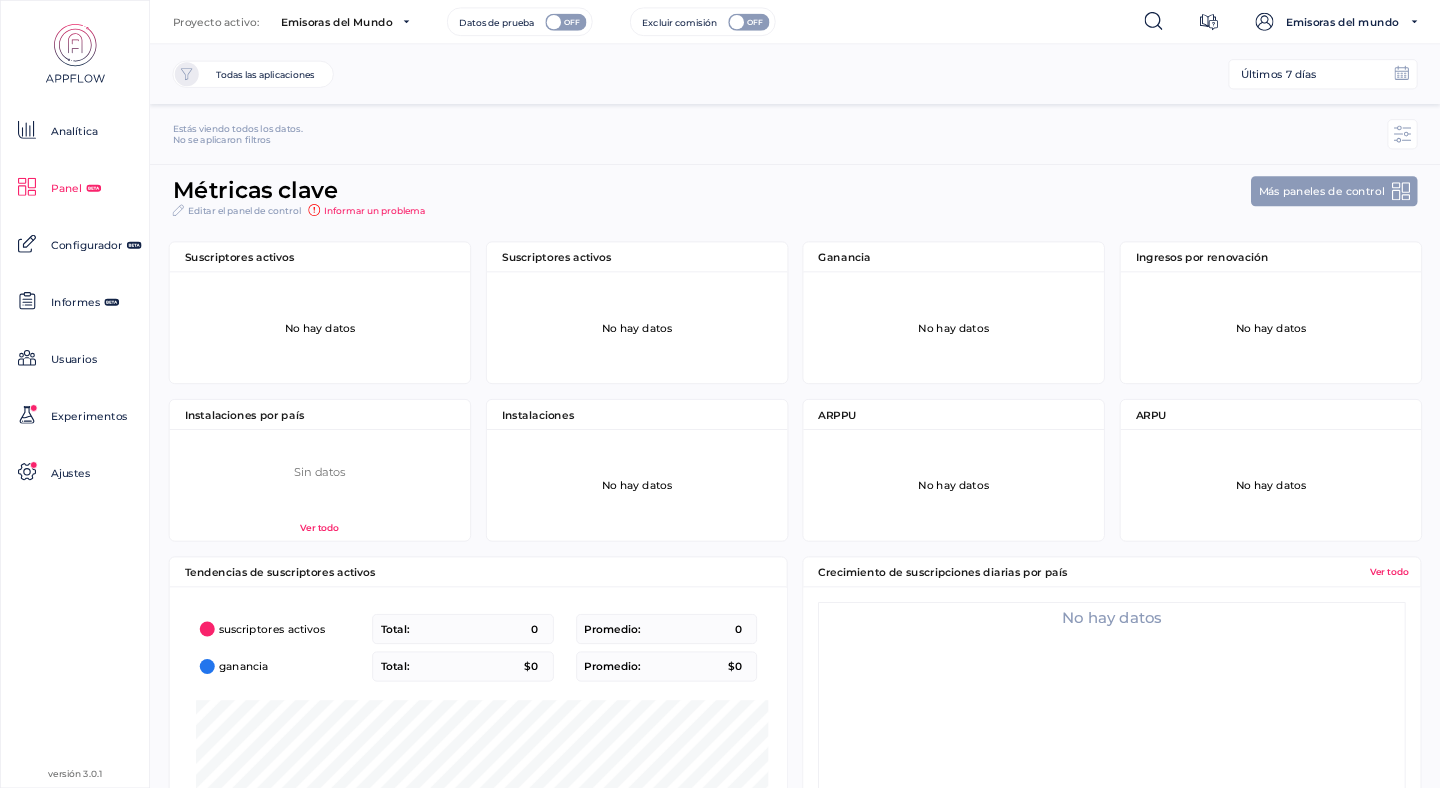 click on "Todas las aplicaciones Todas las aplicaciones Emisoras del Mundo - iOS DE ACUERDO" at bounding box center (671, 74) 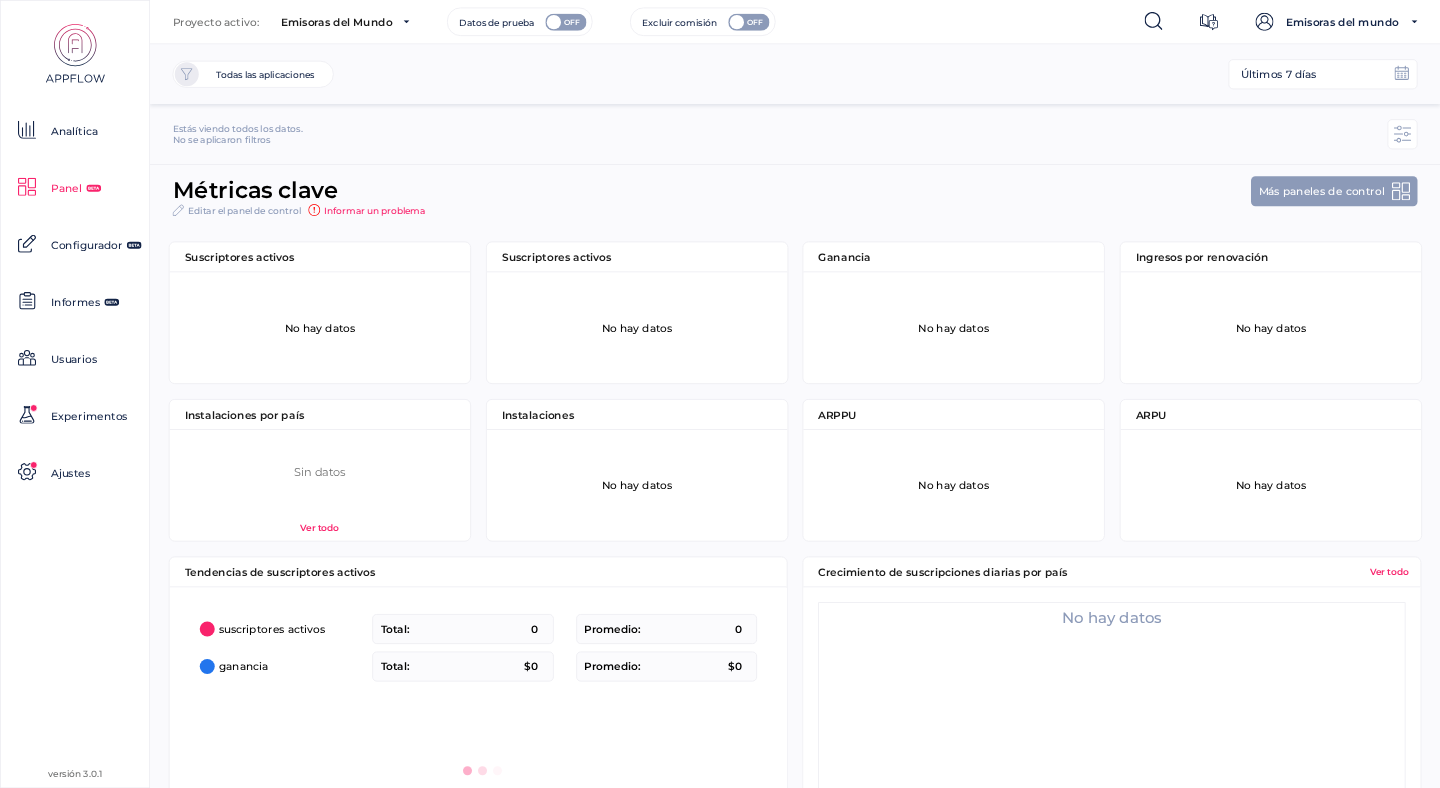 click on "Todas las aplicaciones" at bounding box center [265, 74] 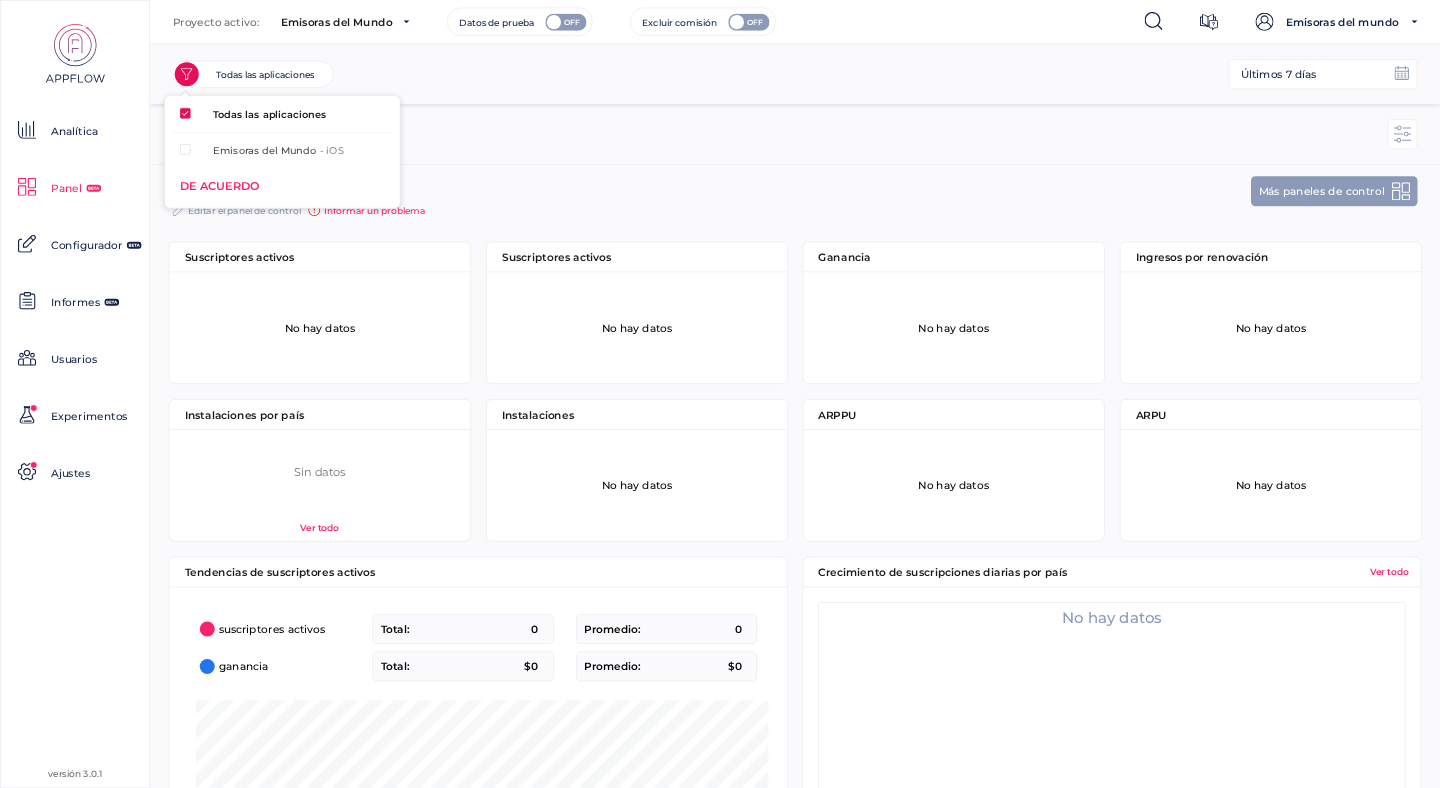 click at bounding box center (185, 149) 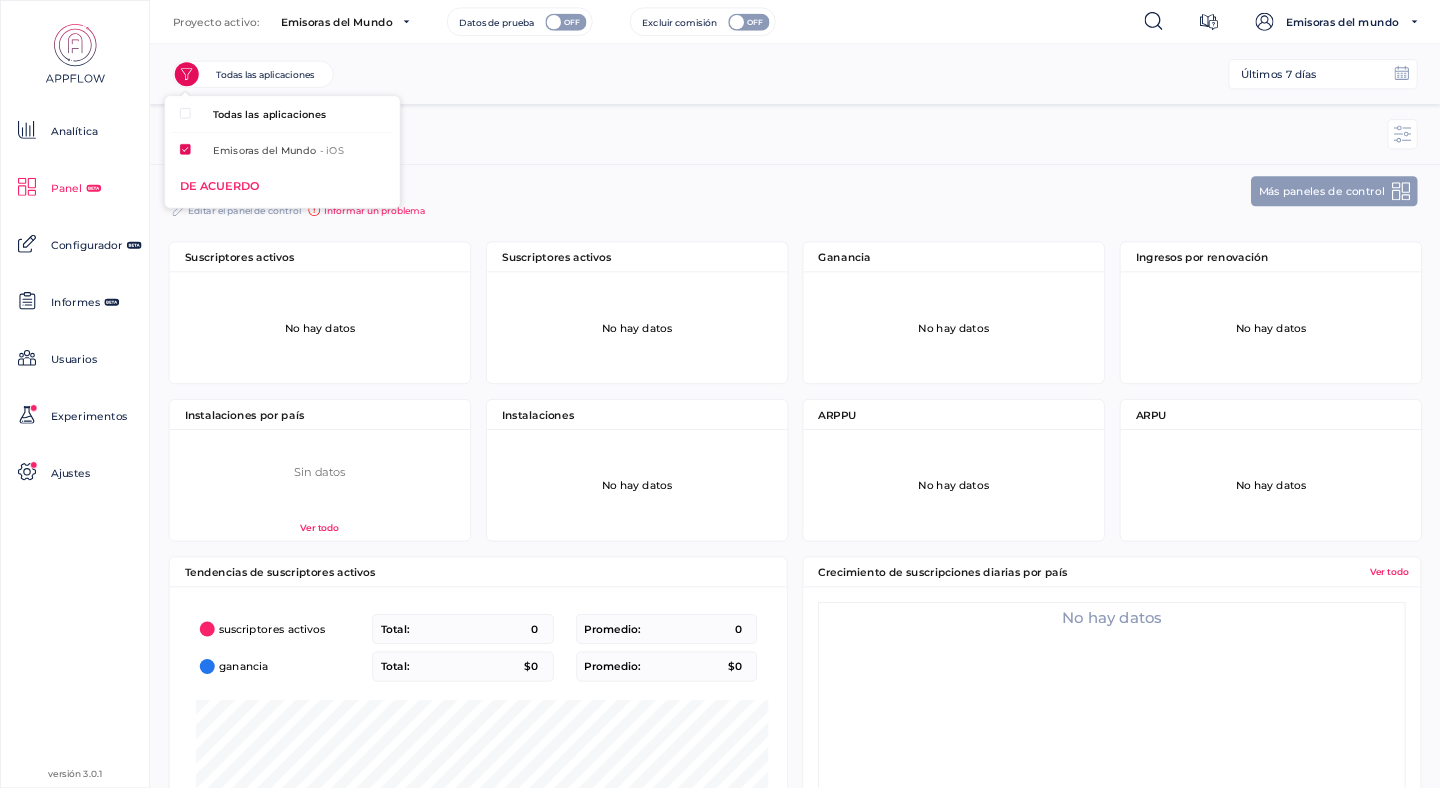 click on "DE ACUERDO" at bounding box center (220, 186) 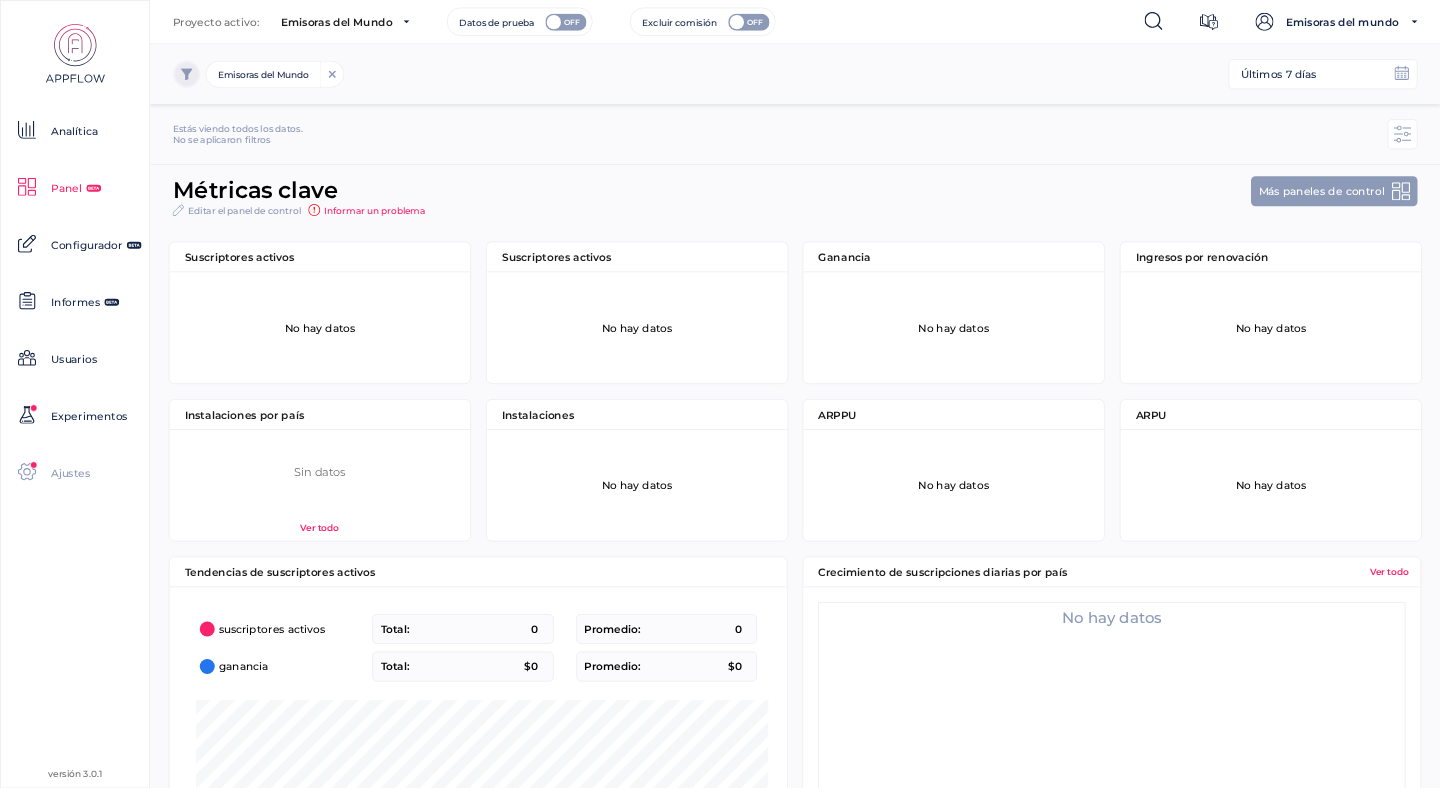 click on "Ajustes" at bounding box center (70, 474) 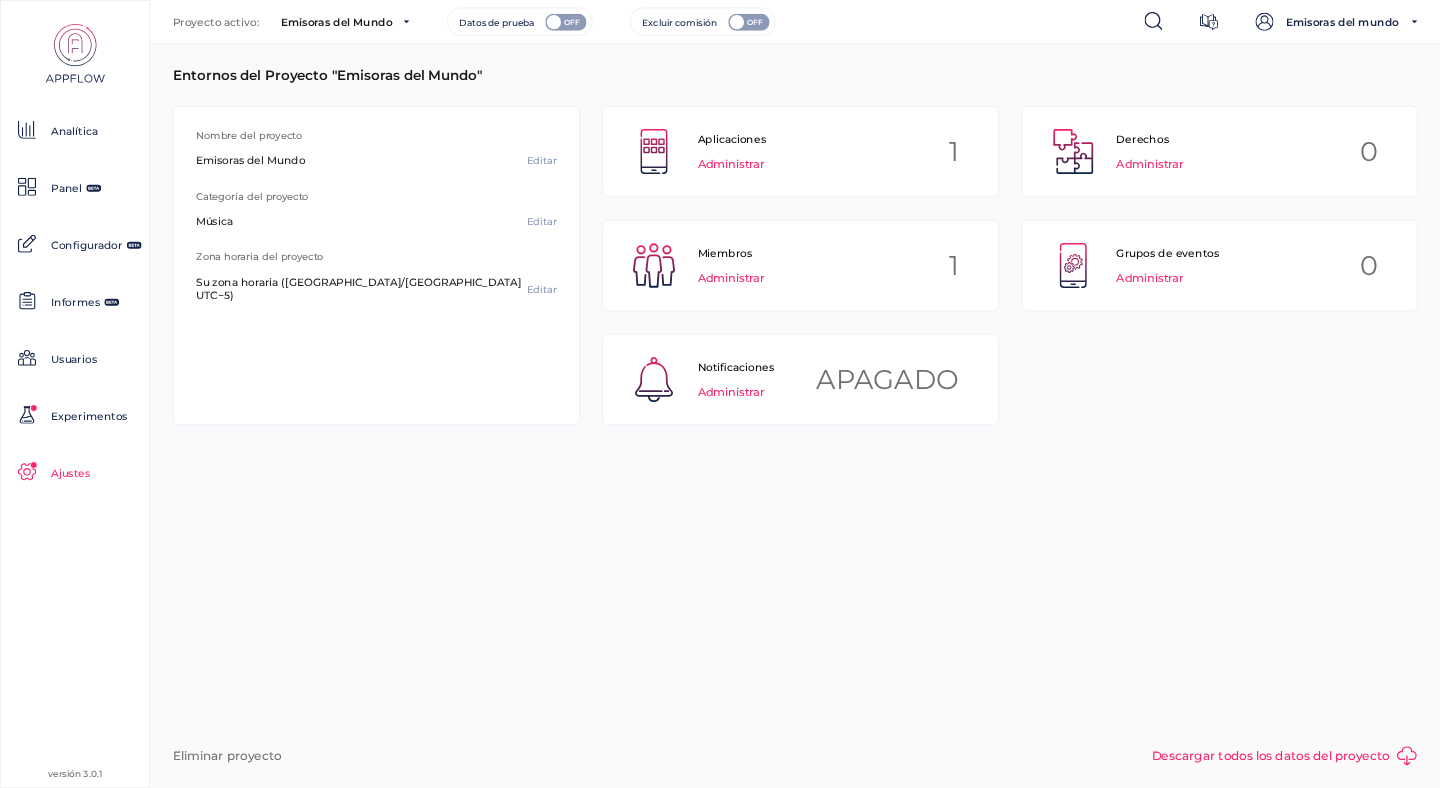 click on "Administrar" at bounding box center [731, 164] 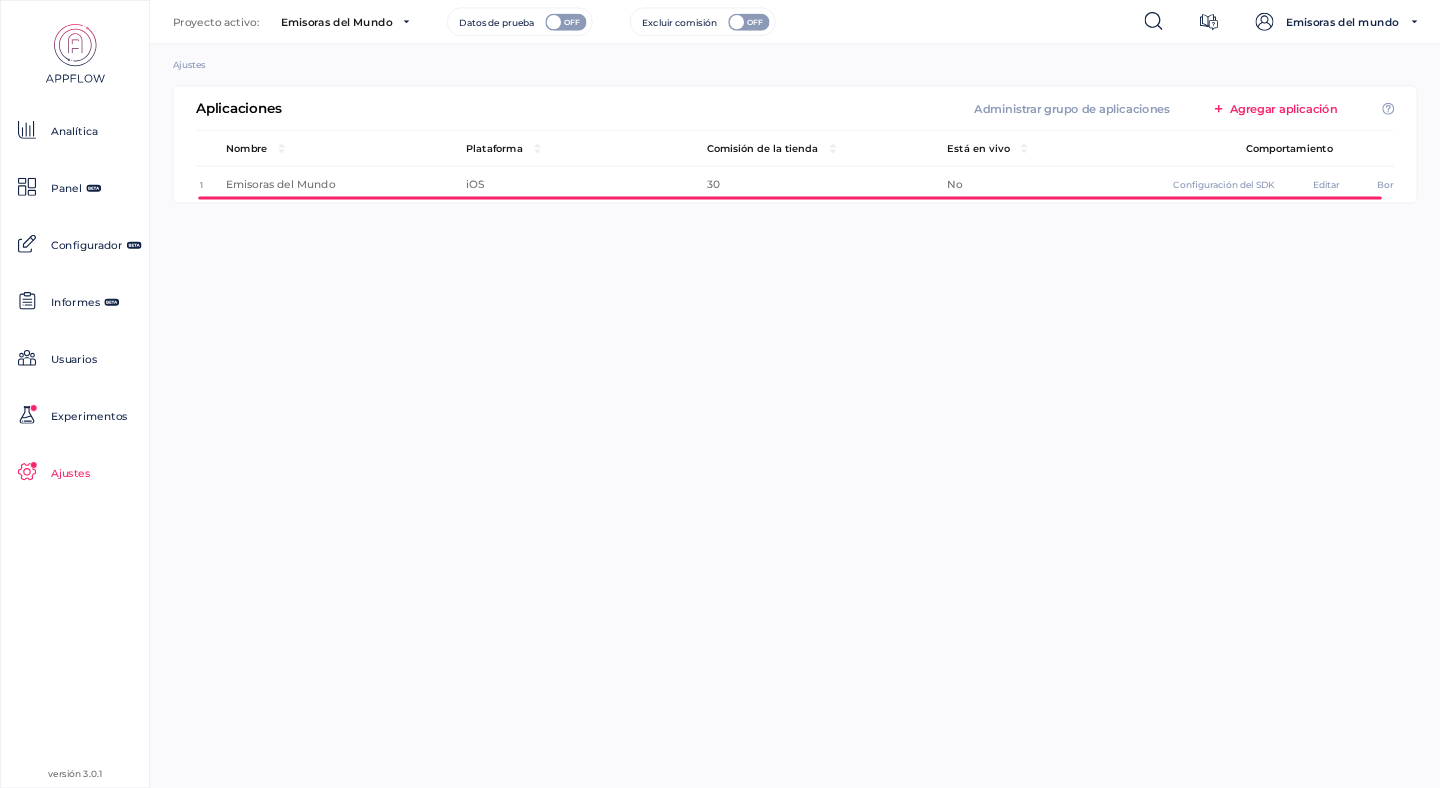click at bounding box center [790, 198] 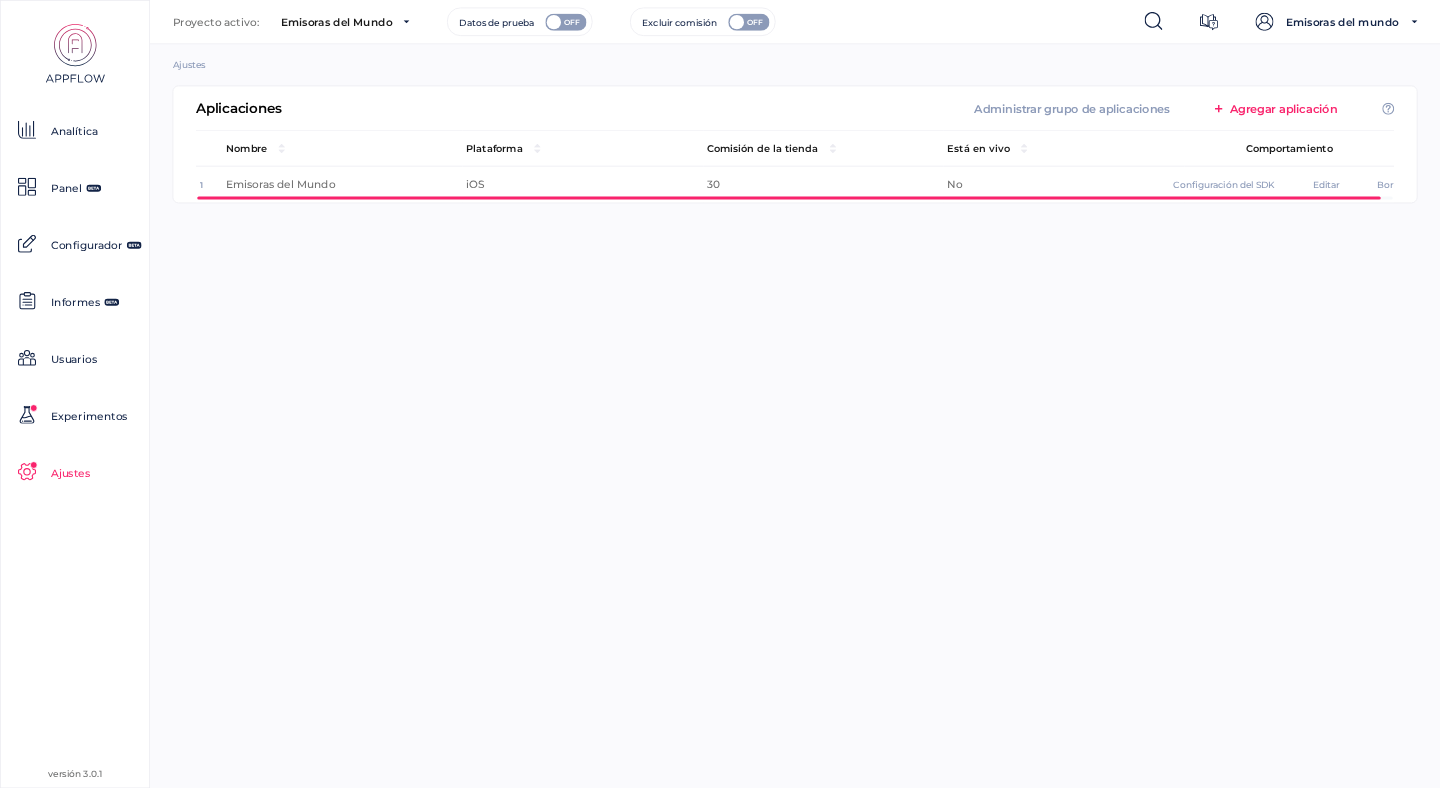click on "Agregar aplicación" at bounding box center [1283, 108] 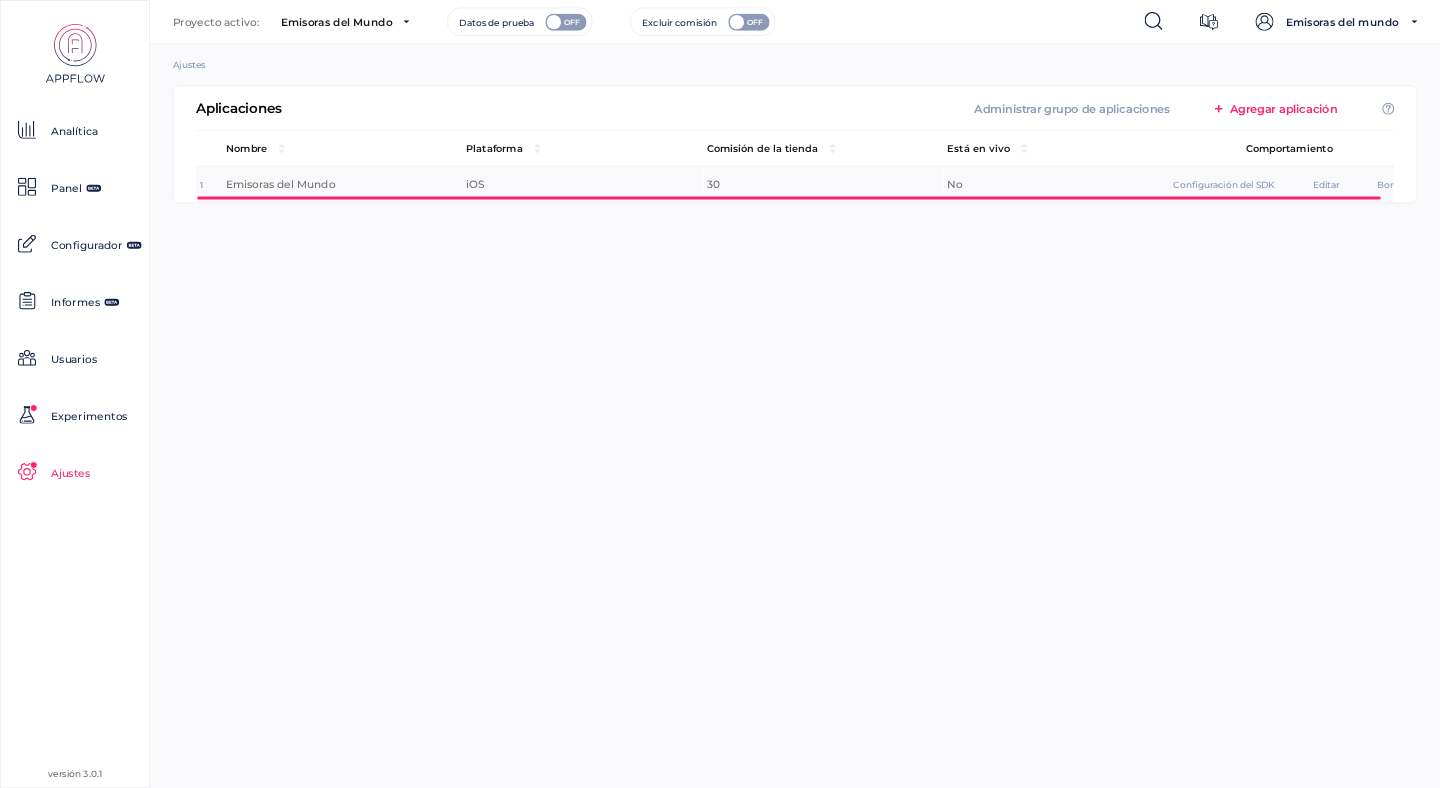 click on "Configuración del SDK" at bounding box center (1224, 184) 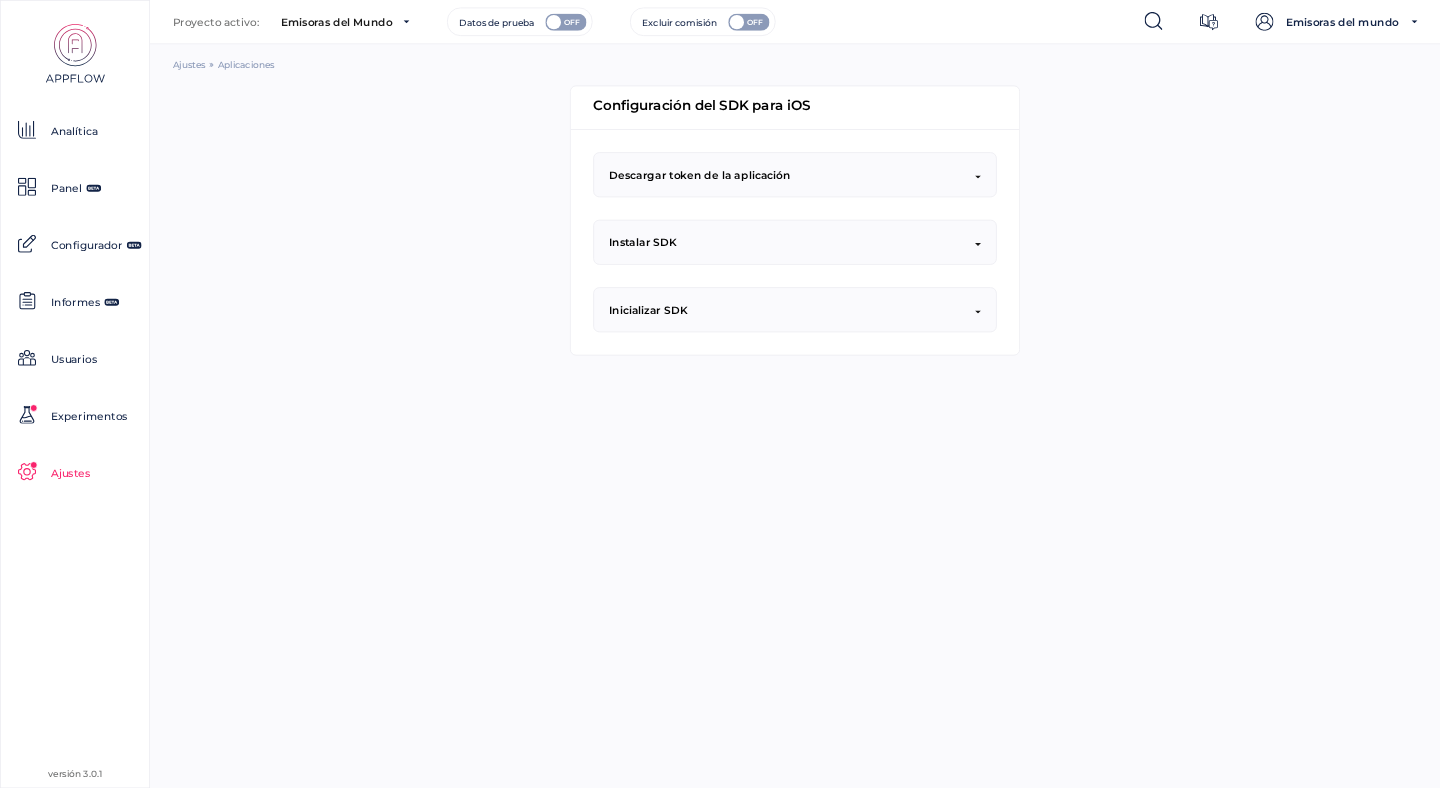 click on "Descargar token de la aplicación" at bounding box center (795, 175) 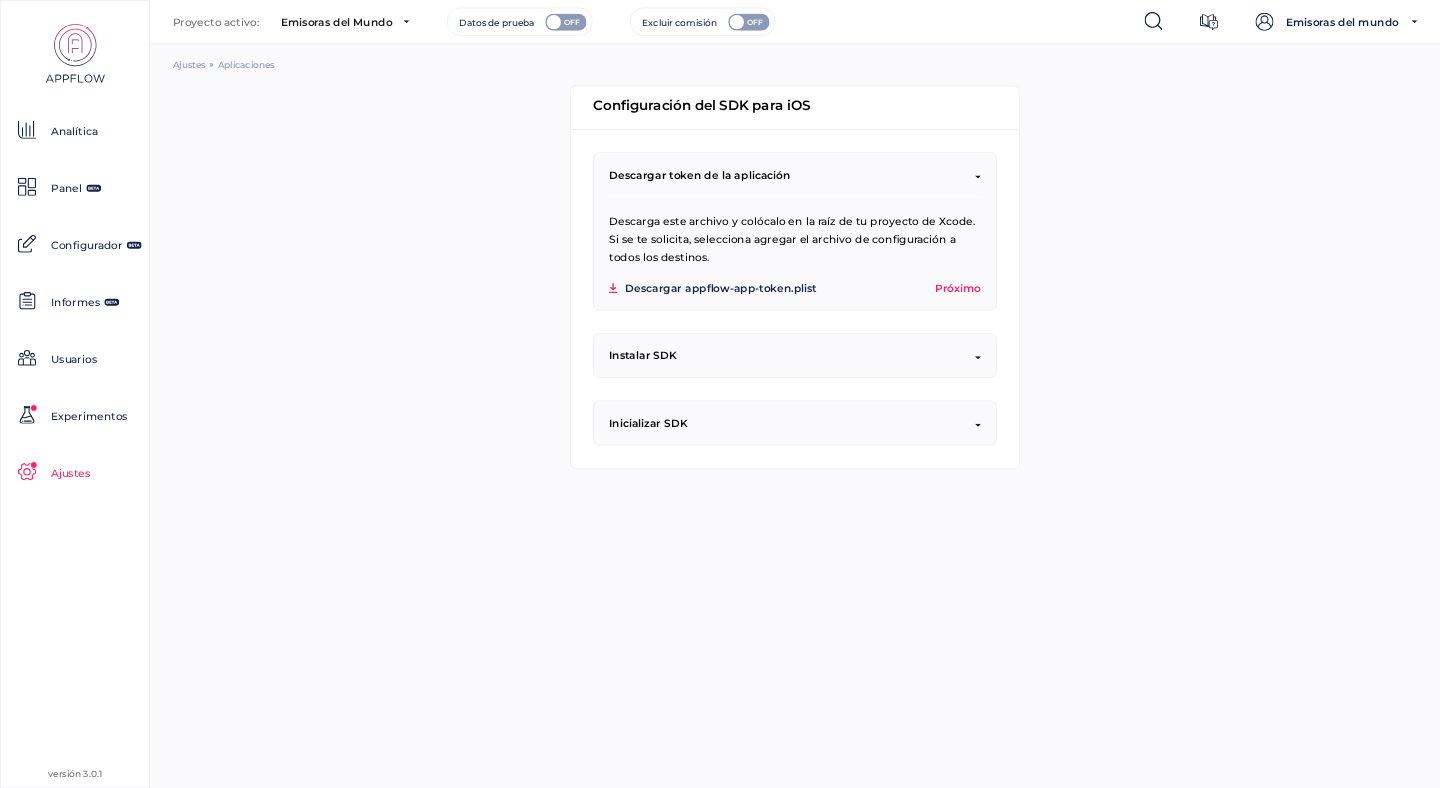 click on "Próximo" at bounding box center (958, 288) 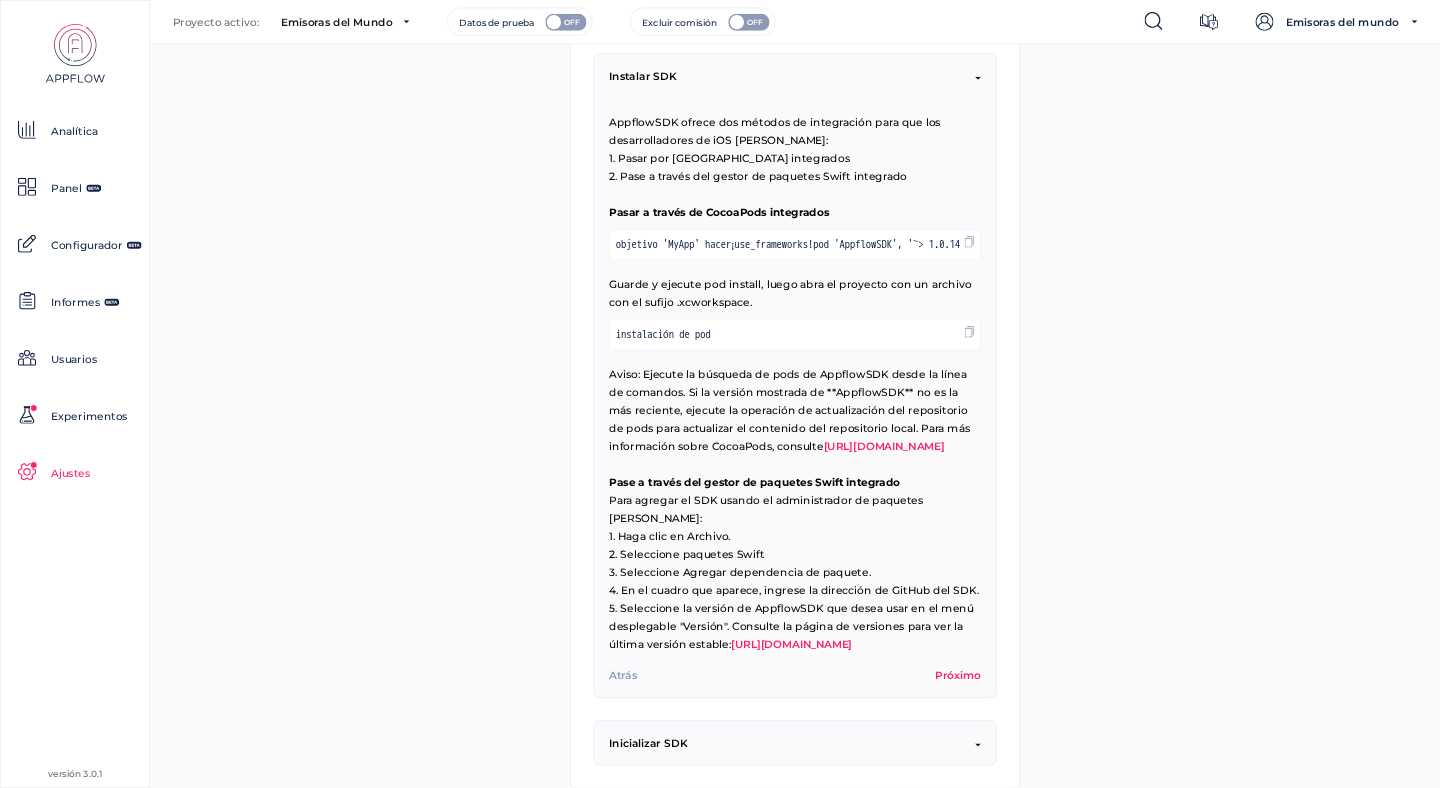scroll, scrollTop: 270, scrollLeft: 0, axis: vertical 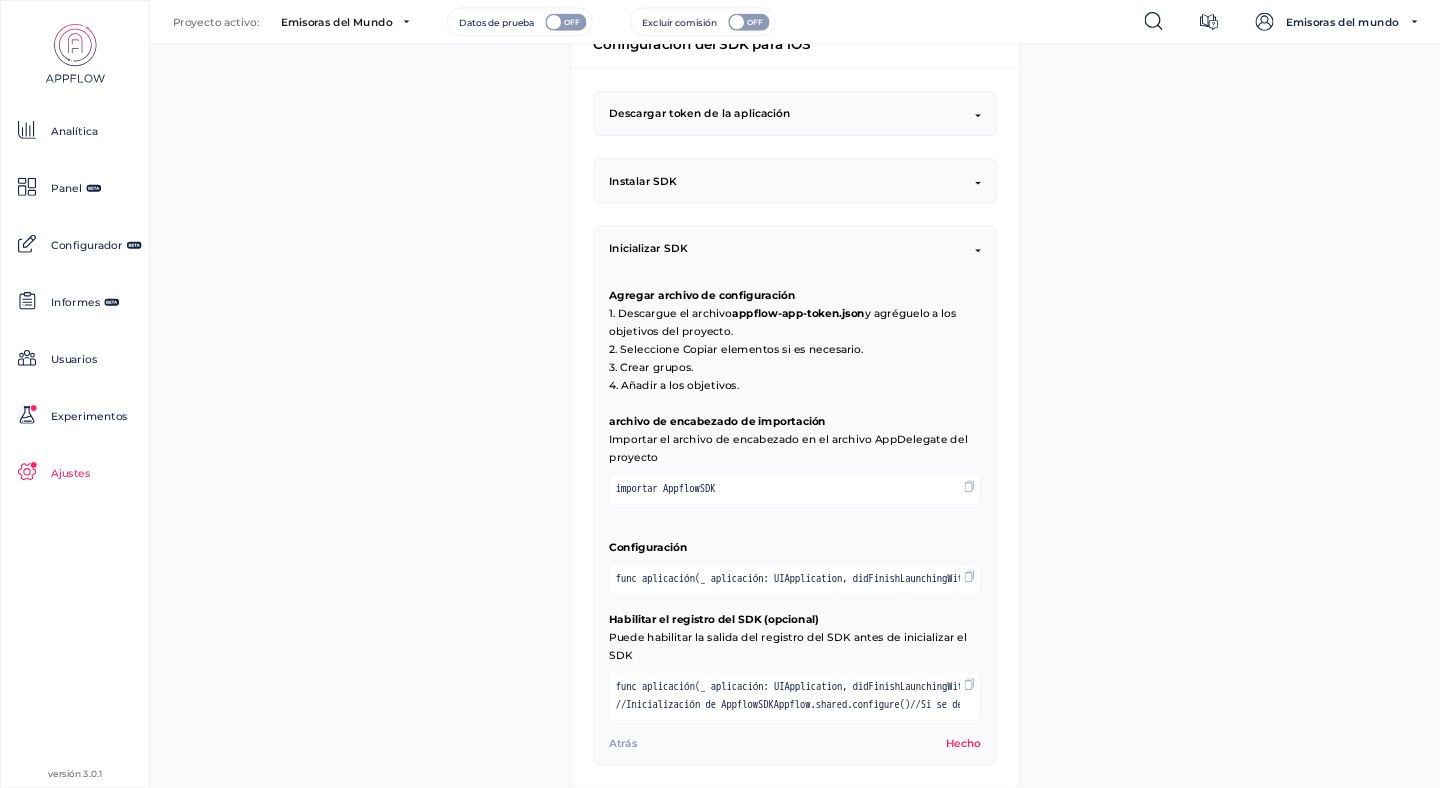 click on "Hecho" at bounding box center (963, 742) 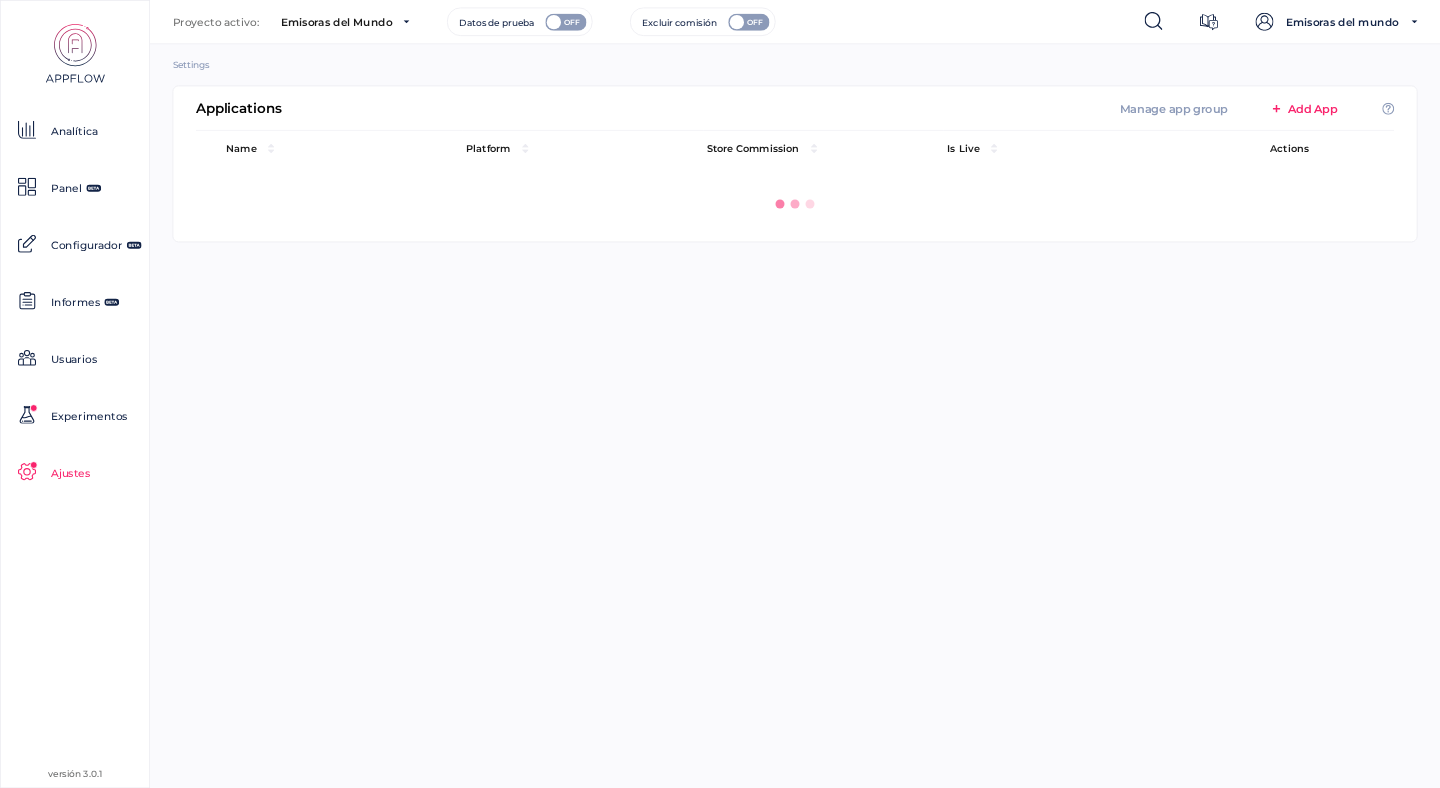 scroll, scrollTop: 0, scrollLeft: 0, axis: both 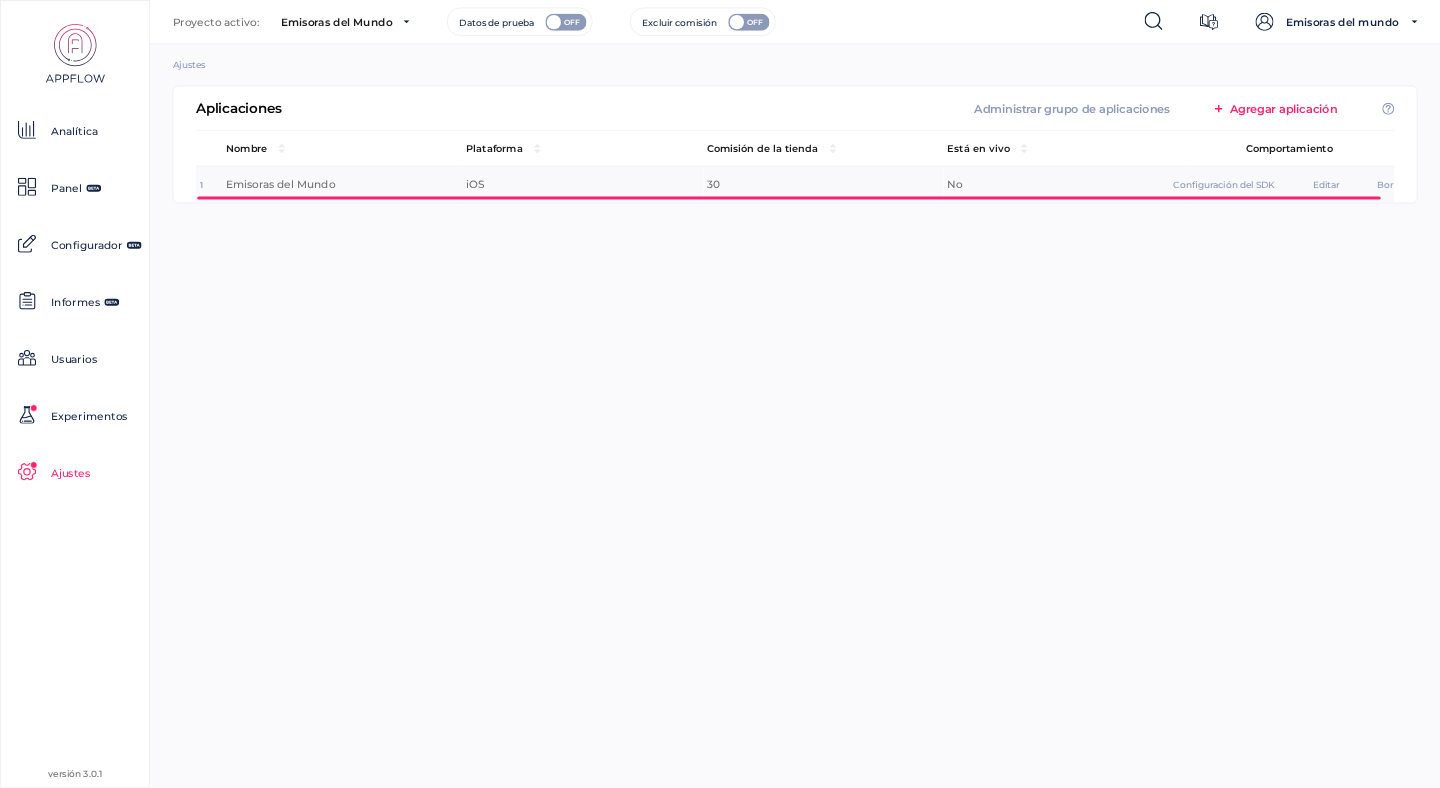 click on "Configuración del SDK" at bounding box center (1224, 184) 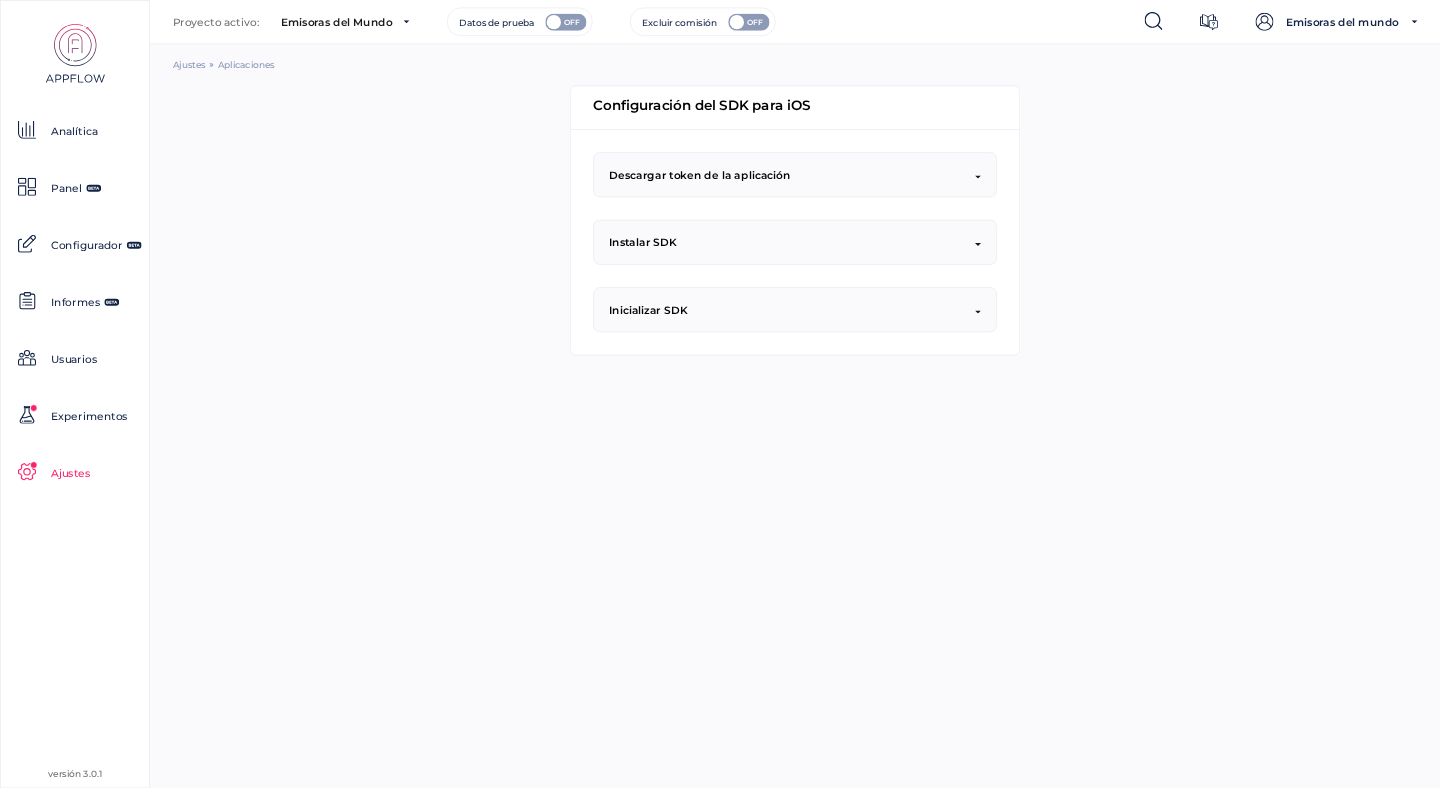click on "Instalar SDK AppflowSDK ofrece dos métodos de integración para que los desarrolladores de iOS elijan: 1. Pasar por [GEOGRAPHIC_DATA] integrados 2. Pase a través del gestor de paquetes Swift integrado Pasar a través de CocoaPods integrados objetivo 'MyApp' hacer
¡use_frameworks!
pod 'AppflowSDK', '~> 1.0.14'
fin Guarde y ejecute pod install, luego abra el proyecto con un archivo con el sufijo .xcworkspace. instalación de pod [GEOGRAPHIC_DATA]: Ejecute la búsqueda de pods de AppflowSDK desde la línea de comandos. Si la versión mostrada de **AppflowSDK** no es la más reciente, ejecute la operación de actualización del repositorio de pods para actualizar el contenido del repositorio local. Para más información sobre CocoaPods, consulte  [URL][DOMAIN_NAME] Pase a través del gestor de paquetes Swift integrado Para agregar el SDK usando el administrador de paquetes [PERSON_NAME]: 1. Haga clic en Archivo. 2. Seleccione paquetes Swift 3. Seleccione Agregar dependencia de paquete. Atrás Próximo" 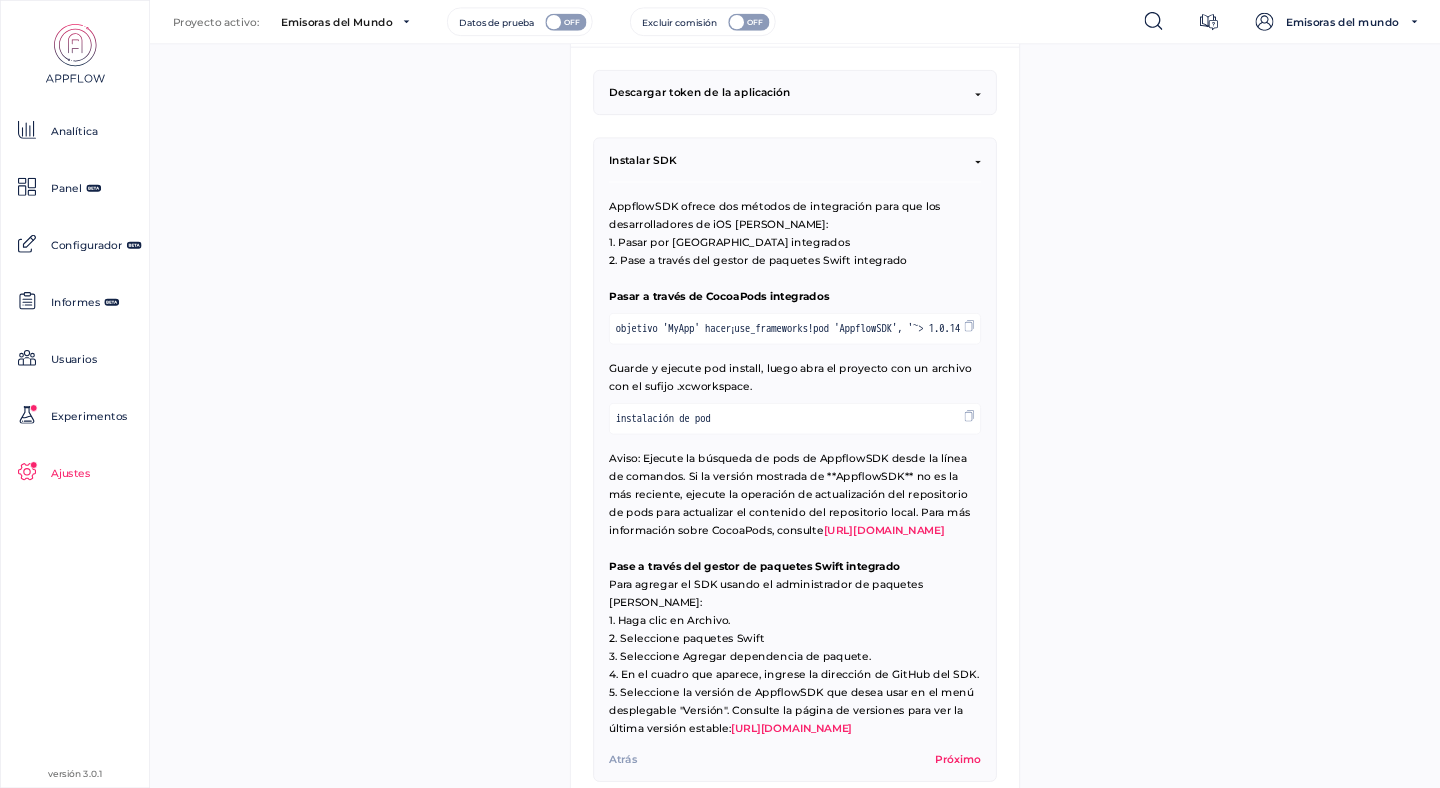 scroll, scrollTop: 270, scrollLeft: 0, axis: vertical 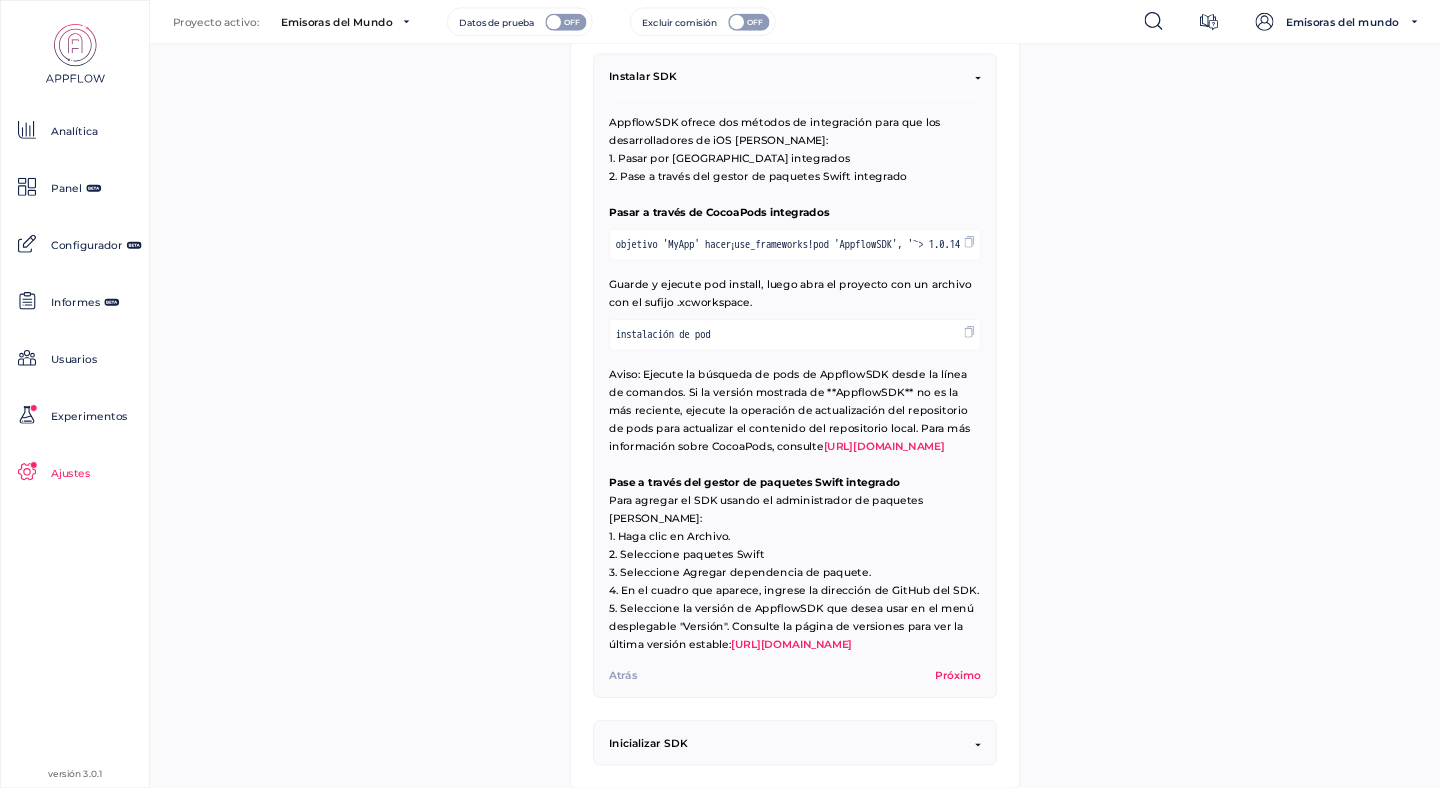 click on "Próximo" at bounding box center [958, 675] 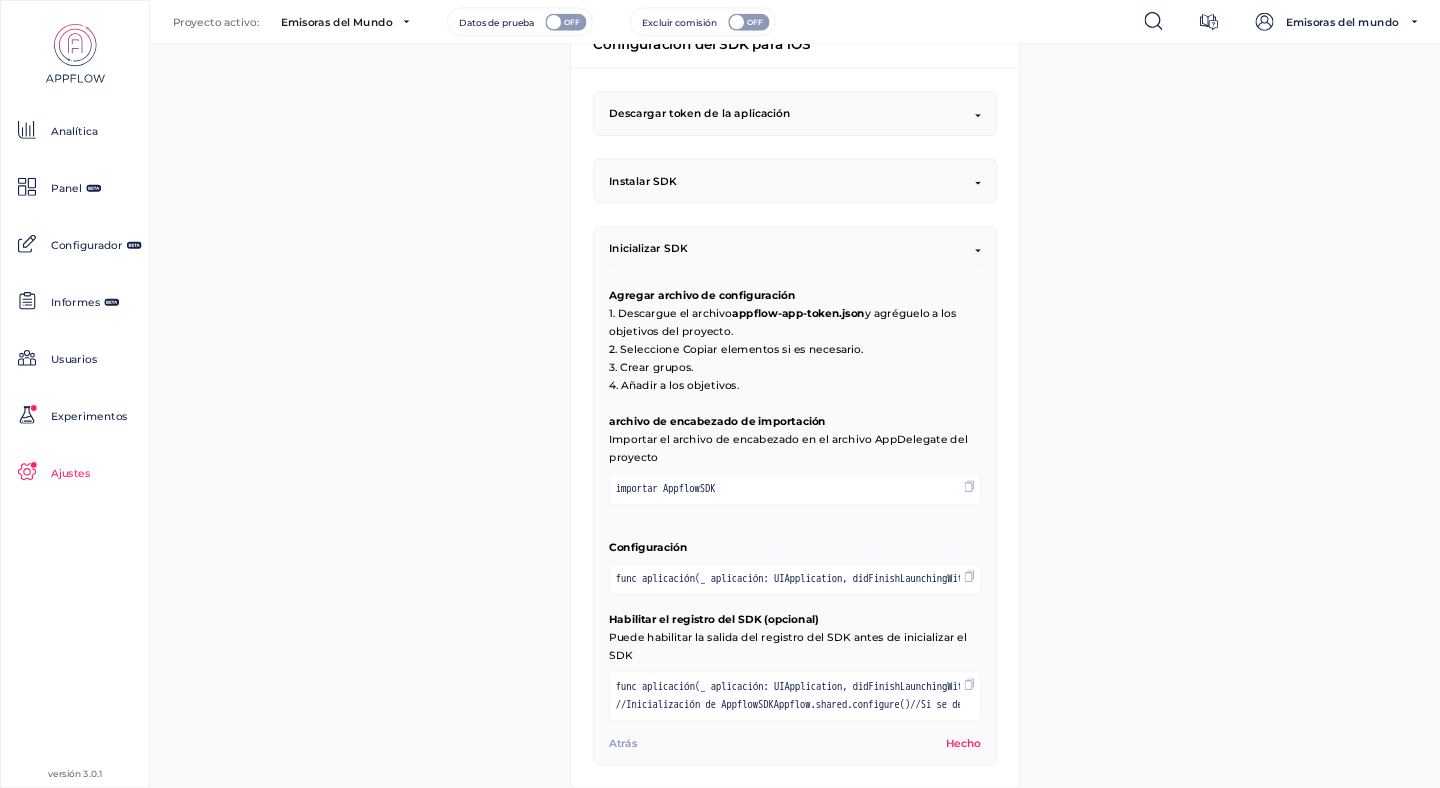 scroll, scrollTop: 394, scrollLeft: 0, axis: vertical 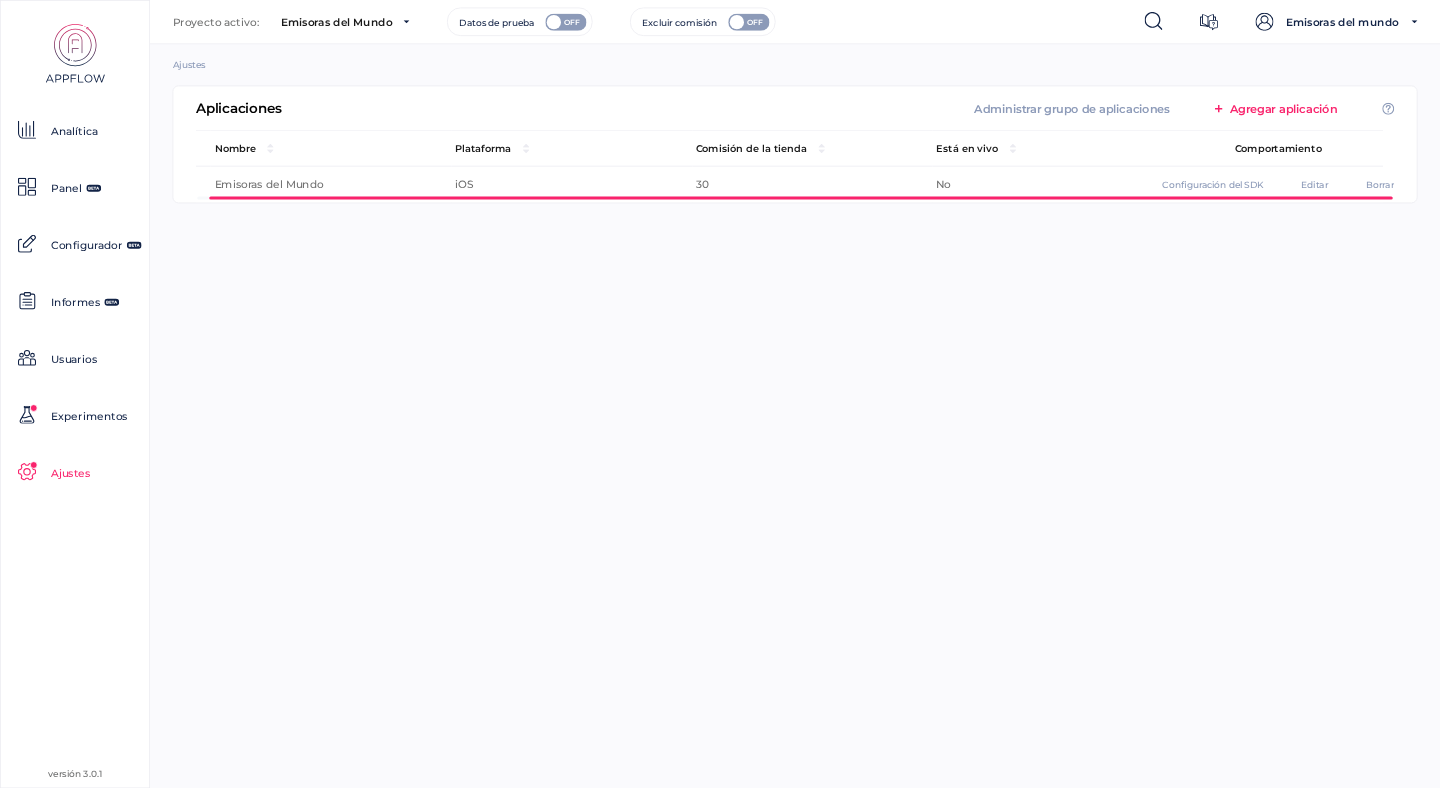 drag, startPoint x: 1248, startPoint y: 198, endPoint x: 1360, endPoint y: 208, distance: 112.44554 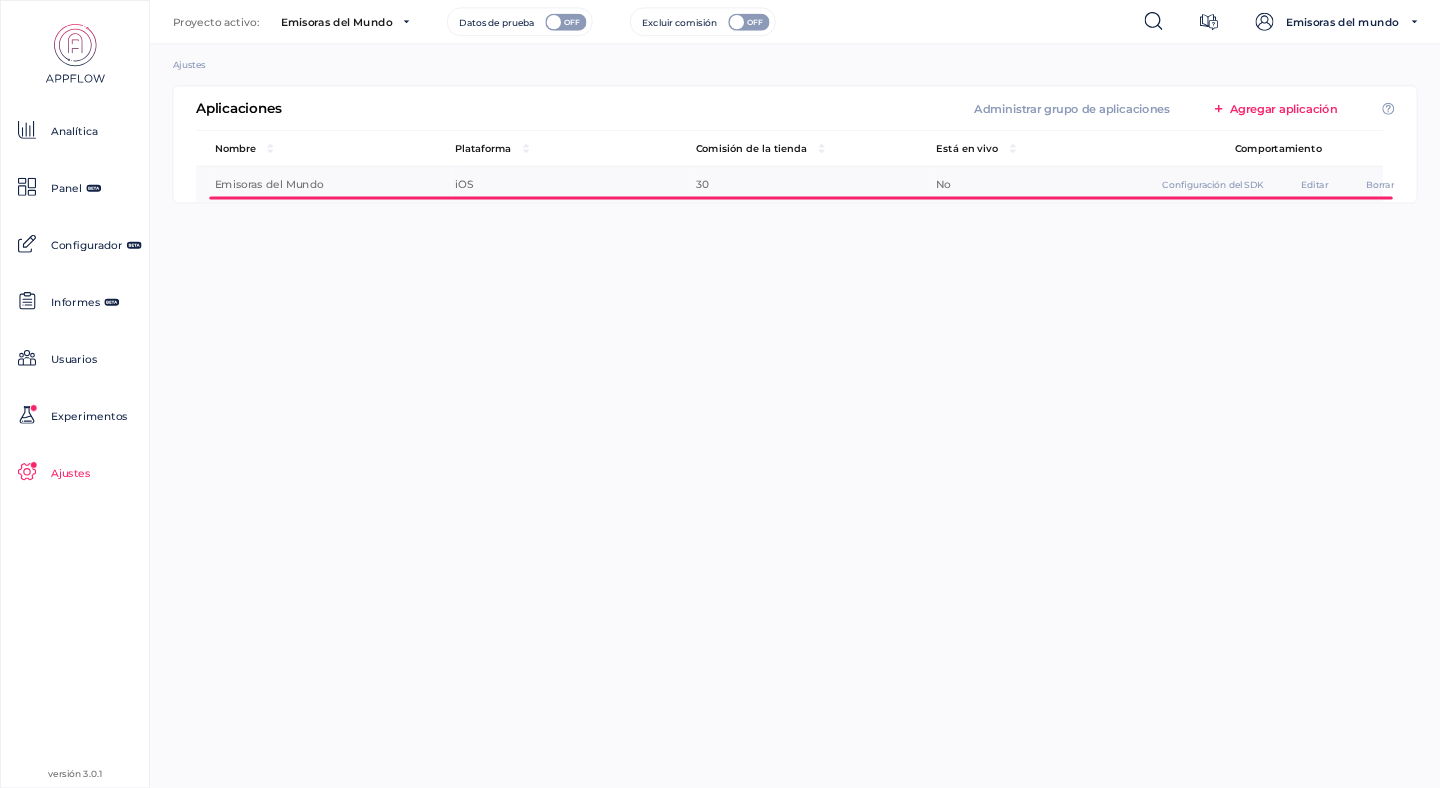 click on "Configuración del SDK" at bounding box center (1213, 184) 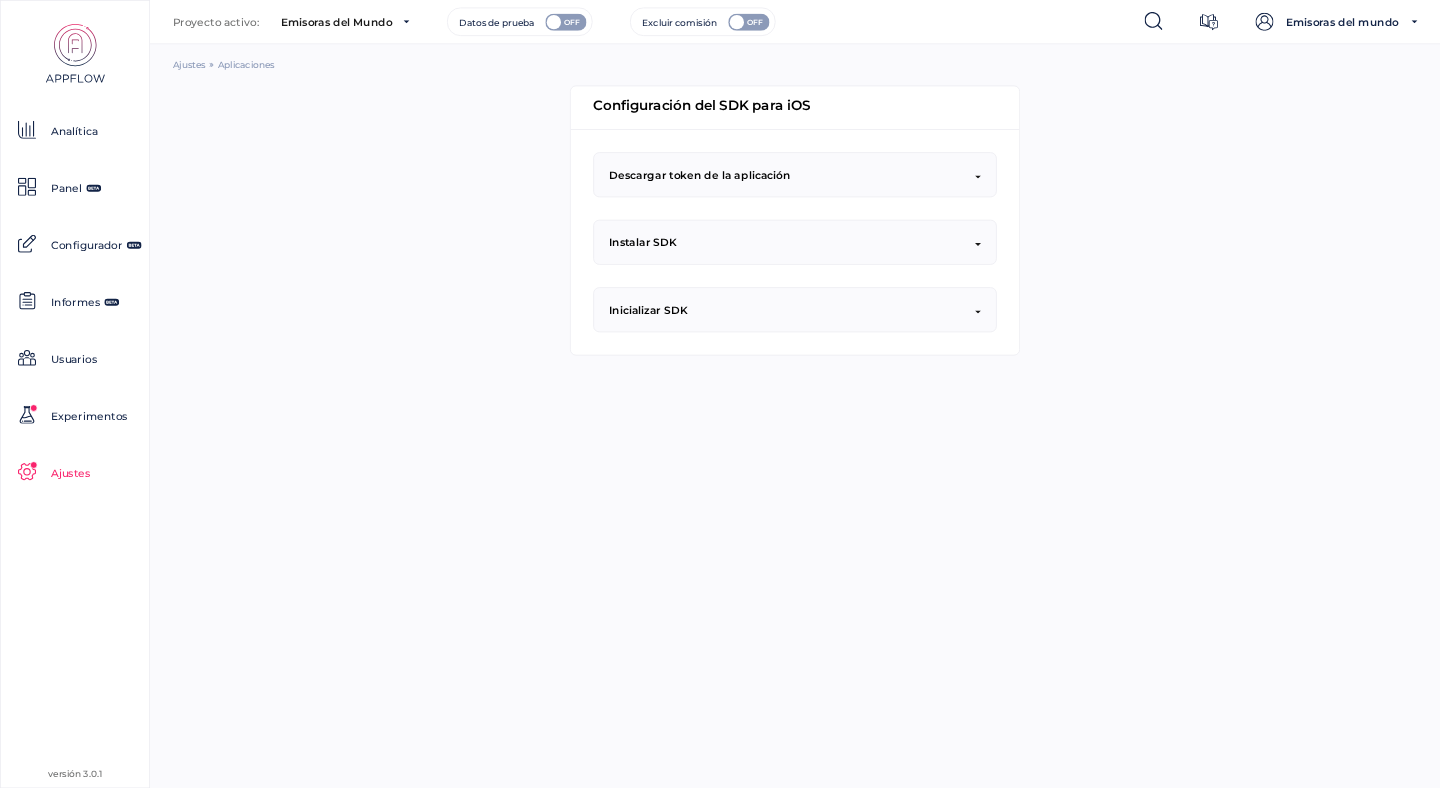 click on "Inicializar SDK Agregar archivo de configuración 1. Descargue el archivo  appflow-app-token.json  y agréguelo a los objetivos del proyecto. 2. Seleccione Copiar elementos si es necesario. 3. Crear grupos. 4. Añadir a los objetivos. archivo de encabezado de importación Importar el archivo de encabezado en el archivo AppDelegate del proyecto importar AppflowSDK Configuración func aplicación(_ aplicación: UIApplication, didFinishLaunchingWithOptions launchOptions: [UIApplication.LaunchOptionsKey: Cualquiera]?) -> Bool {
//Inicialización de AppflowSDK
Appflow.shared.configure()
devuelve verdadero
} Habilitar el registro del SDK (opcional) Puede habilitar la salida del registro del SDK antes de inicializar el SDK func aplicación(_ aplicación: UIApplication, didFinishLaunchingWithOptions launchOptions: [UIApplication.LaunchOptionsKey: Cualquiera]?) -> Bool {
// Punto de anulación para personalización después del lanzamiento de la aplicación.
devuelve verdadero" 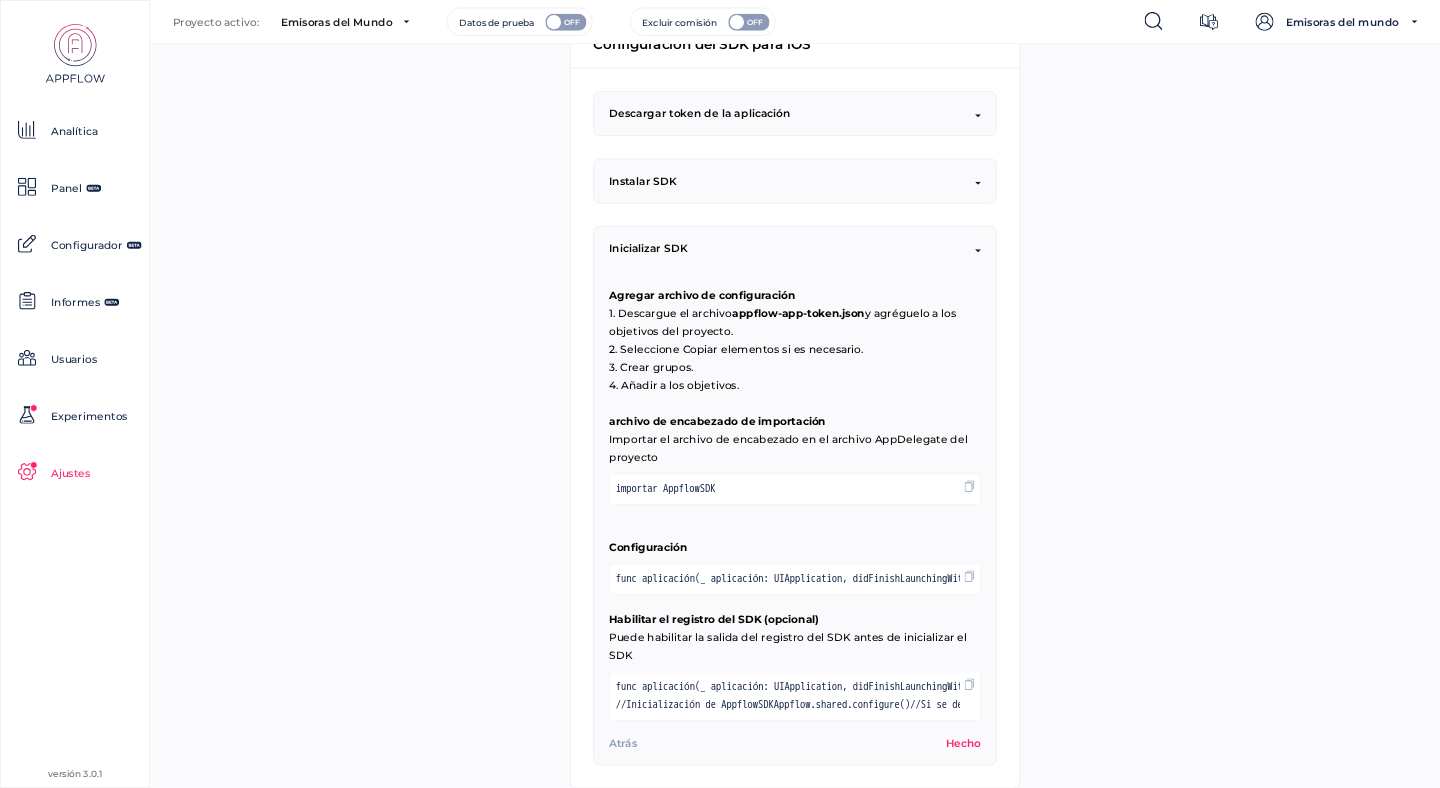 scroll, scrollTop: 394, scrollLeft: 0, axis: vertical 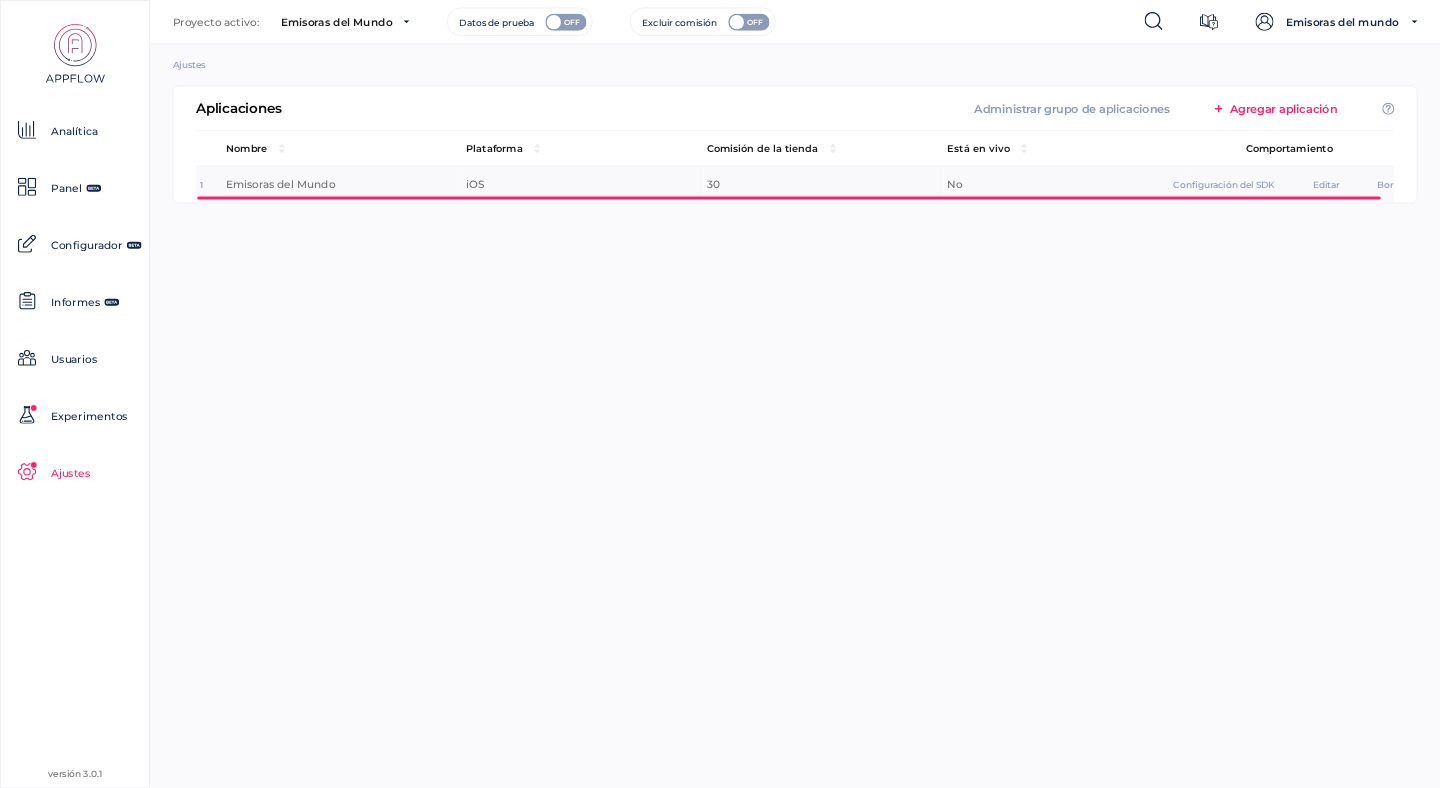 click on "Editar" at bounding box center [1326, 184] 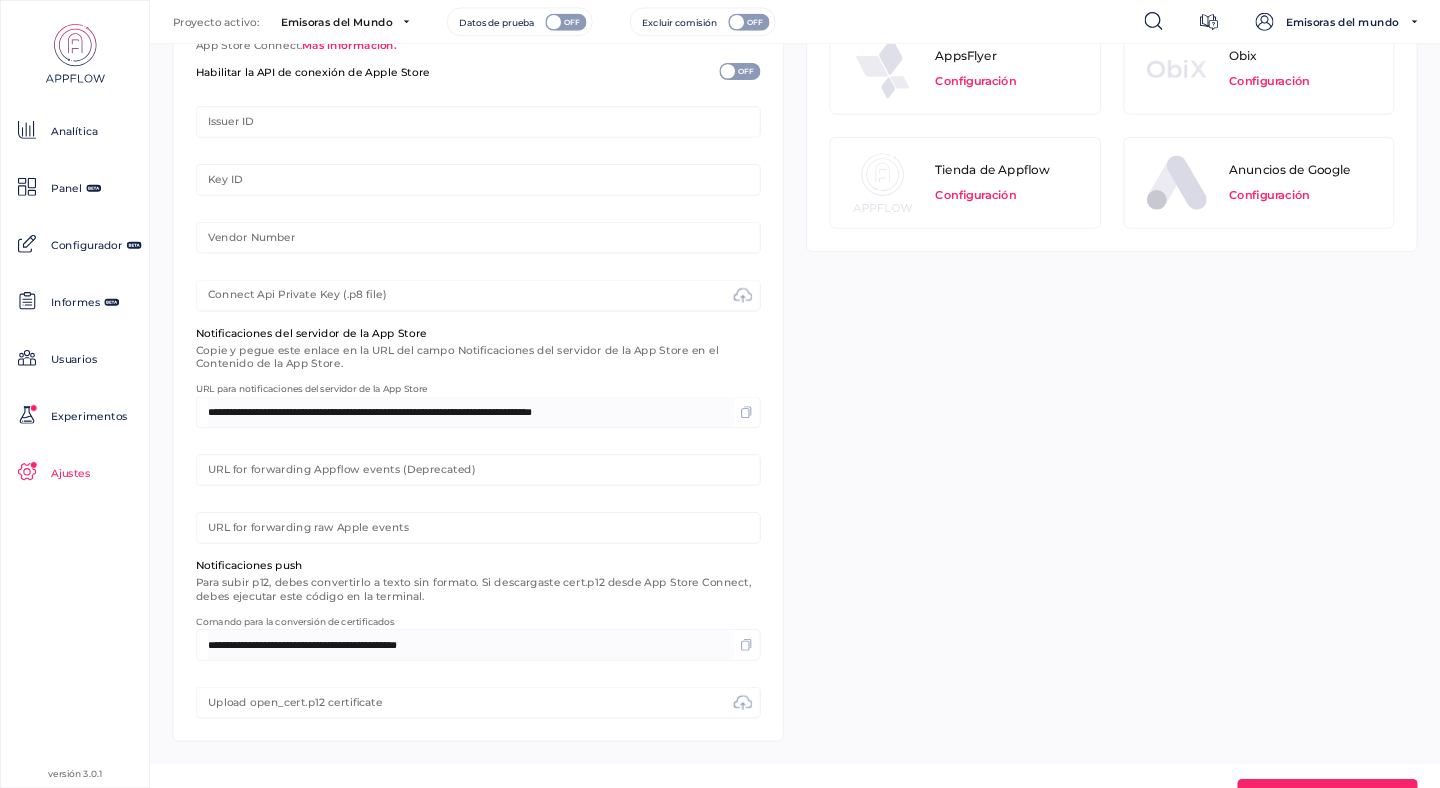 scroll, scrollTop: 1132, scrollLeft: 0, axis: vertical 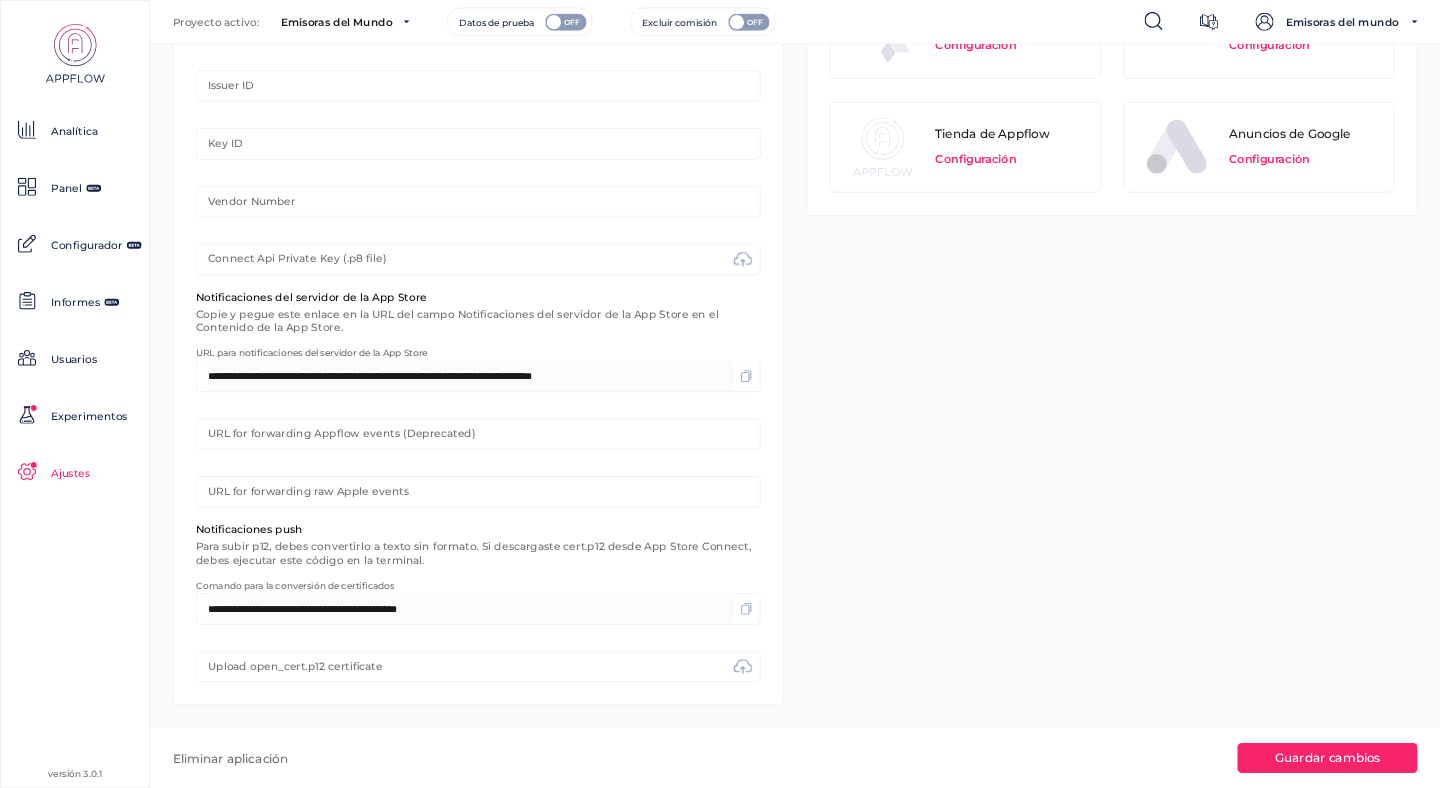 click on "Eliminar aplicación" at bounding box center (231, 758) 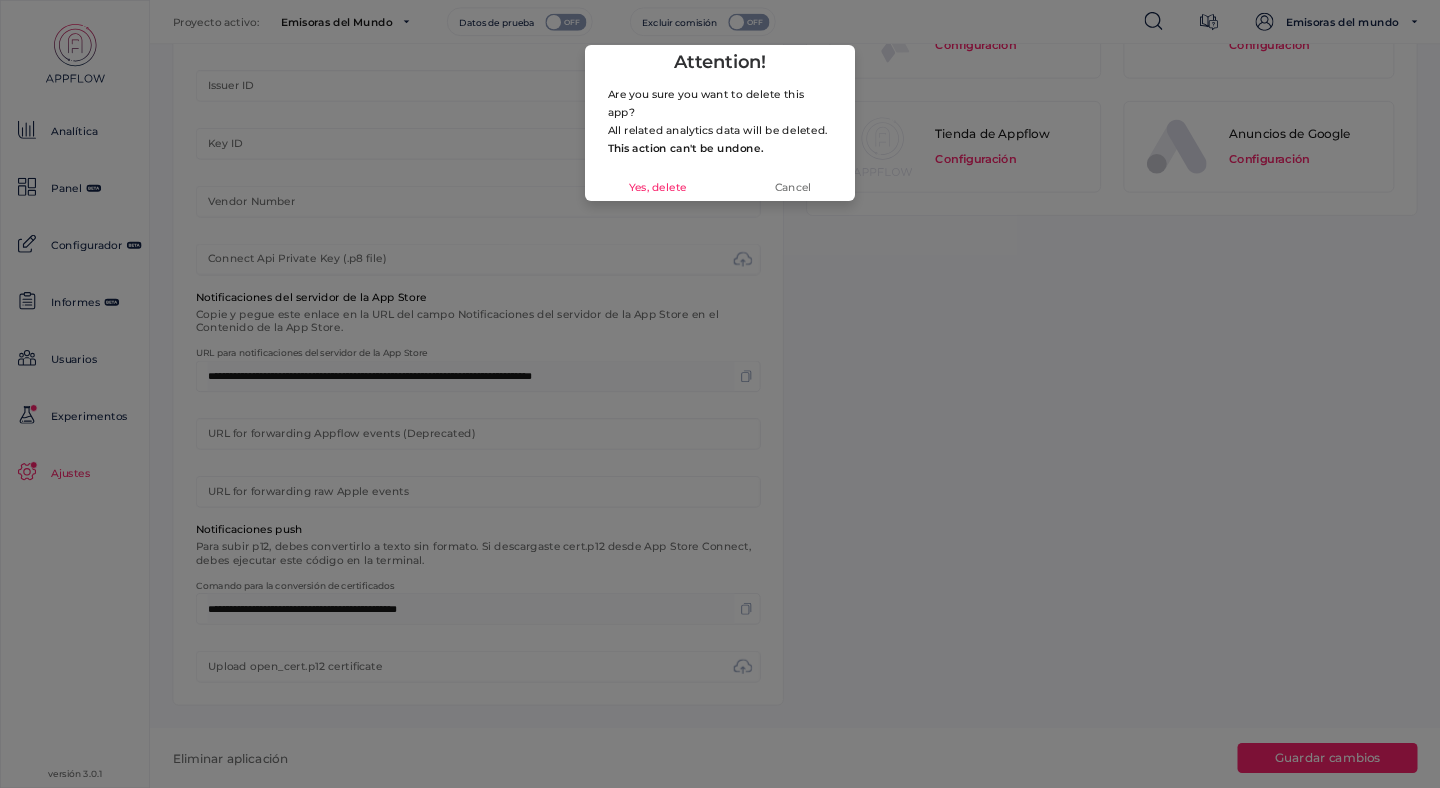 click on "Yes, delete" at bounding box center [658, 187] 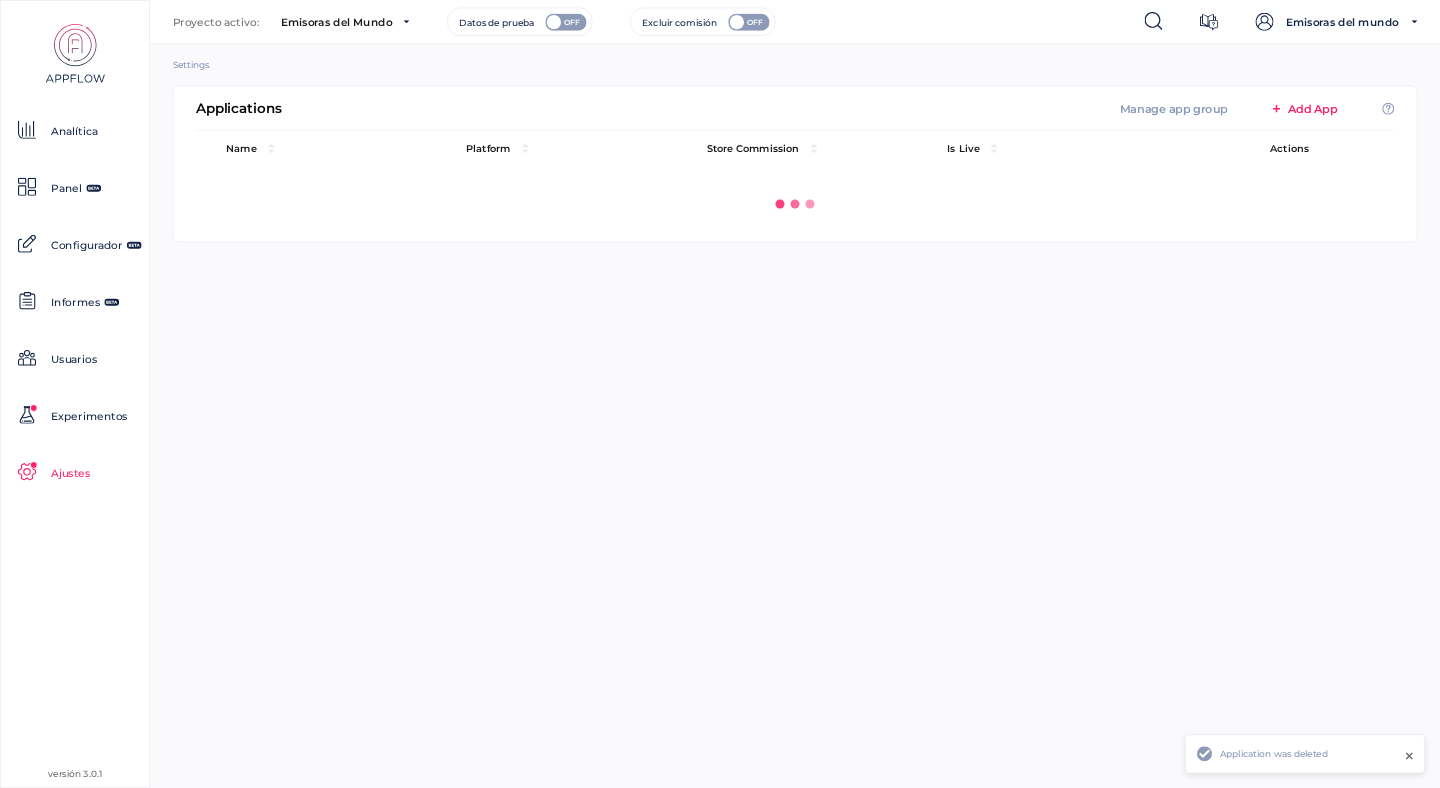 scroll, scrollTop: 0, scrollLeft: 0, axis: both 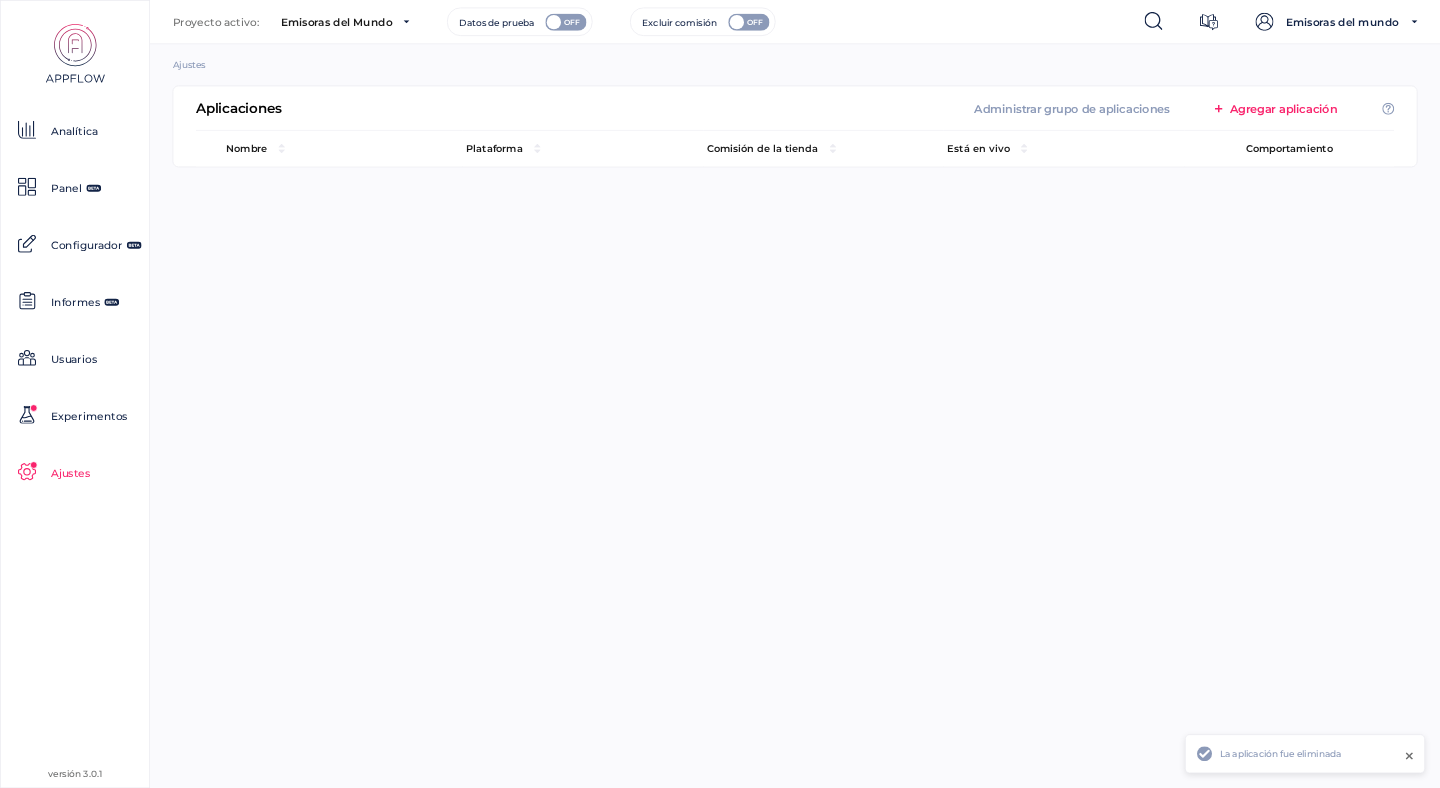 click on "Agregar aplicación" at bounding box center (1283, 108) 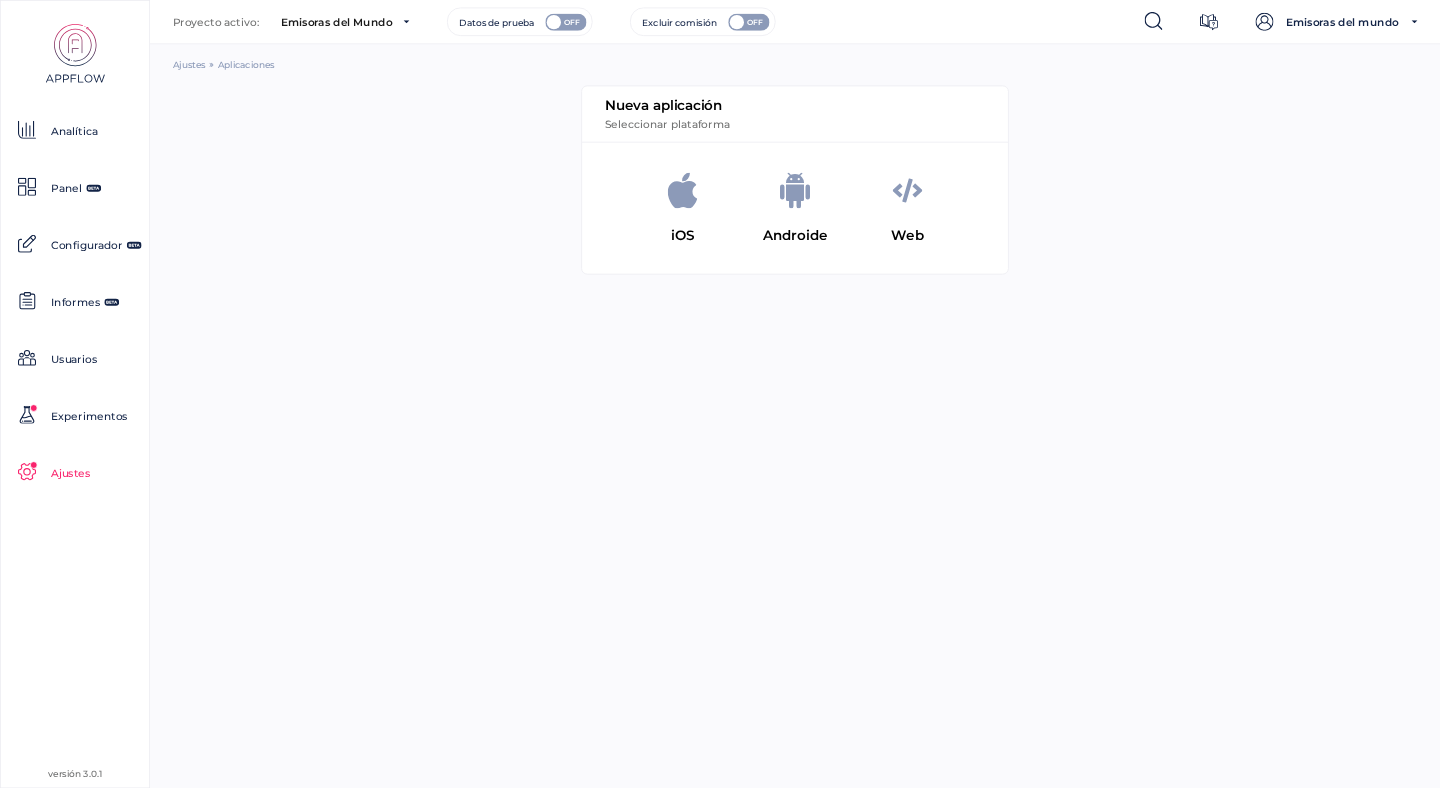 click 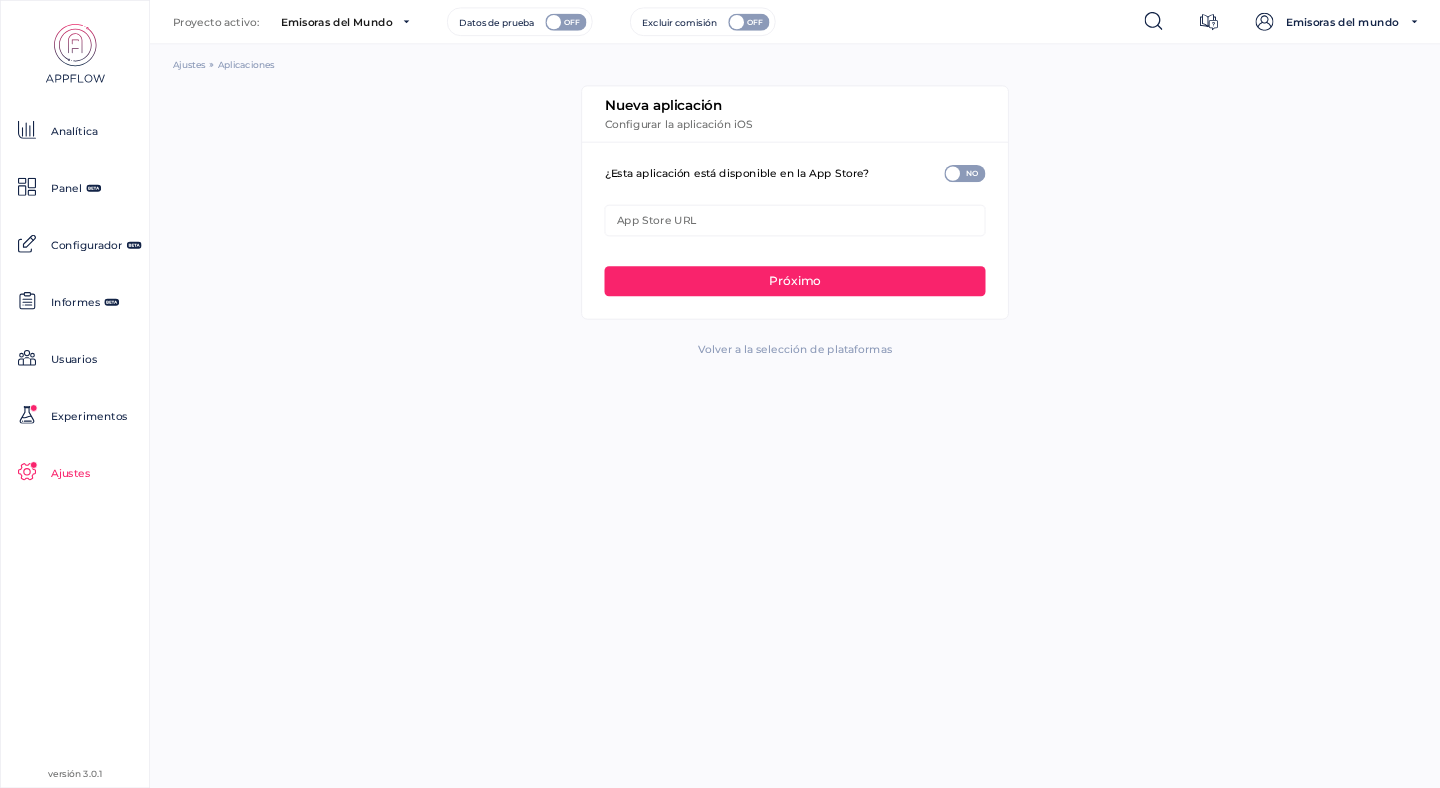 click at bounding box center [953, 173] 